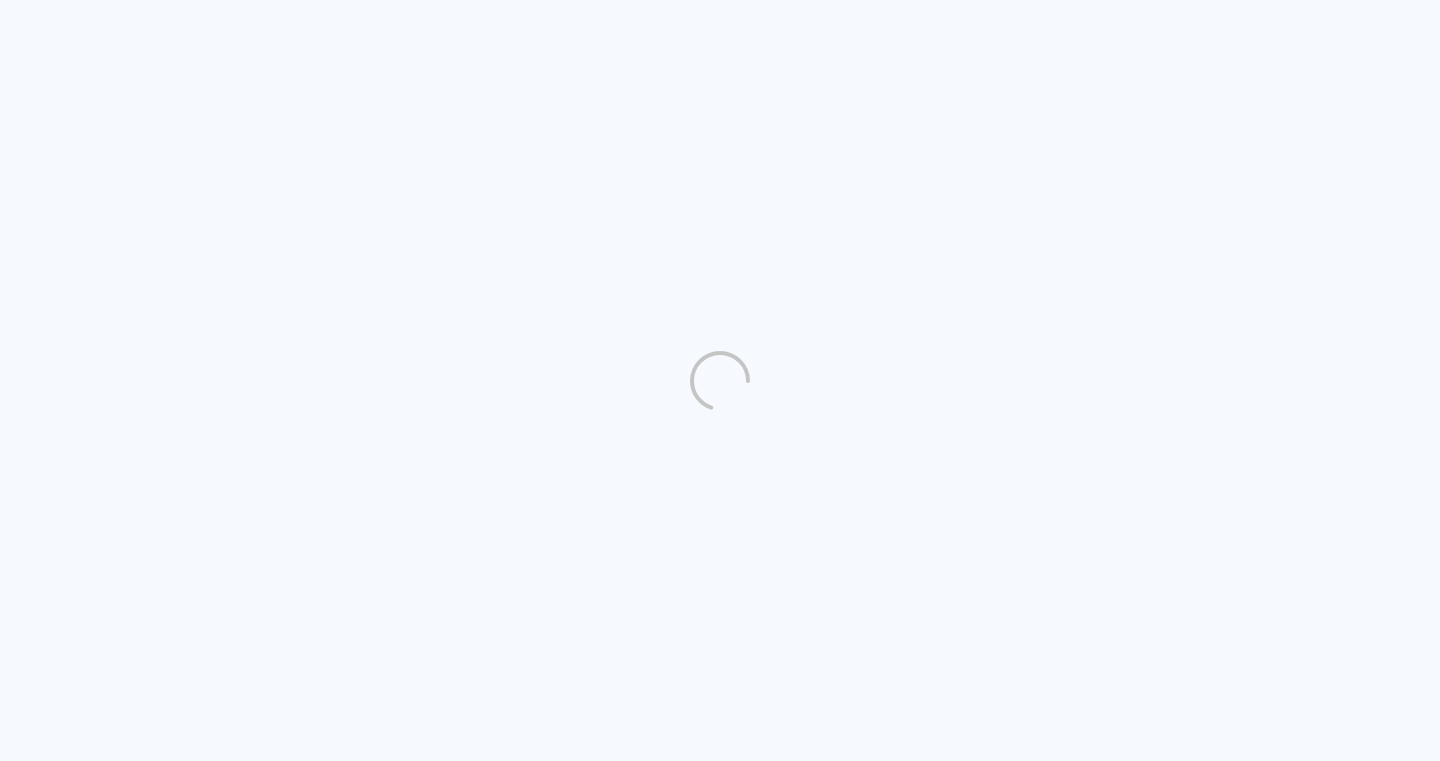 scroll, scrollTop: 0, scrollLeft: 0, axis: both 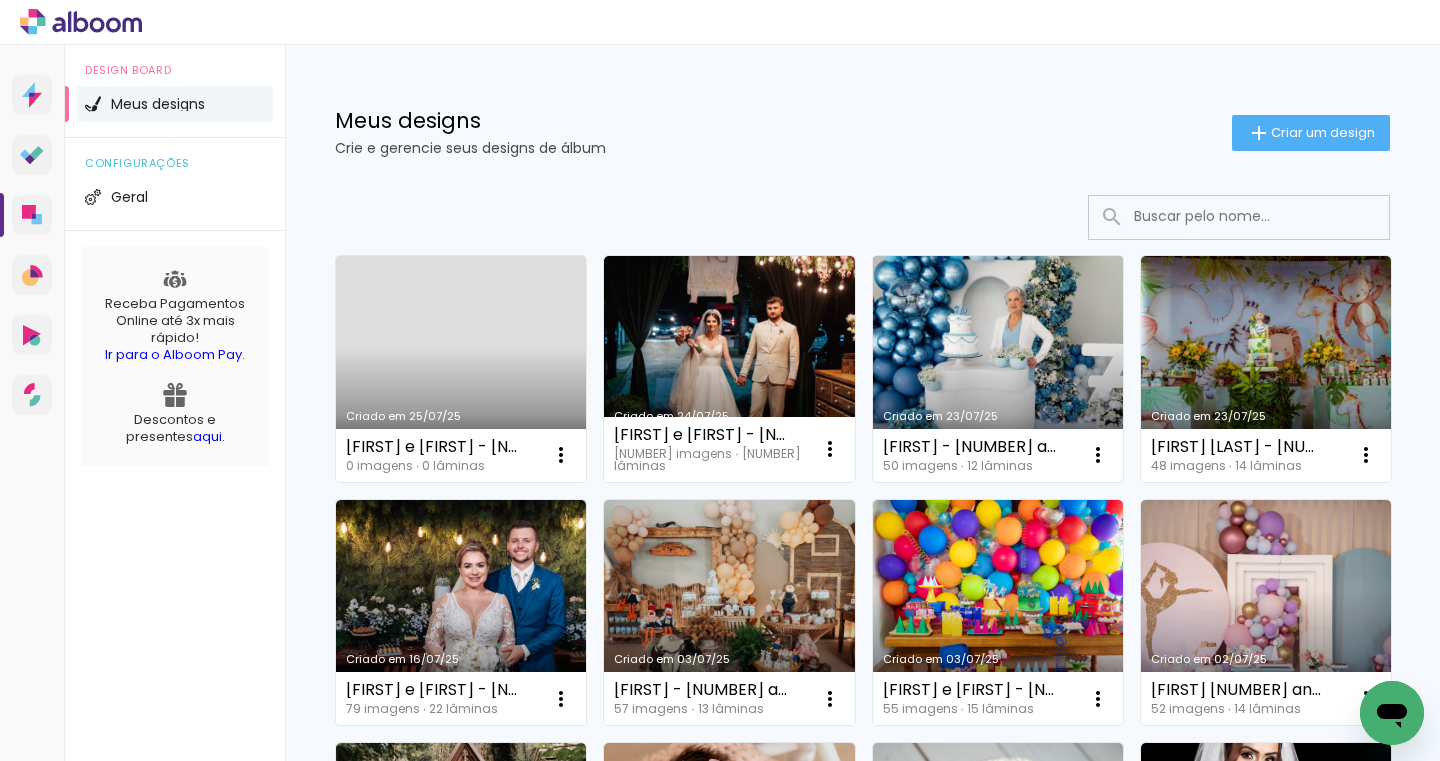 click on "Criado em 23/07/25" at bounding box center (998, 369) 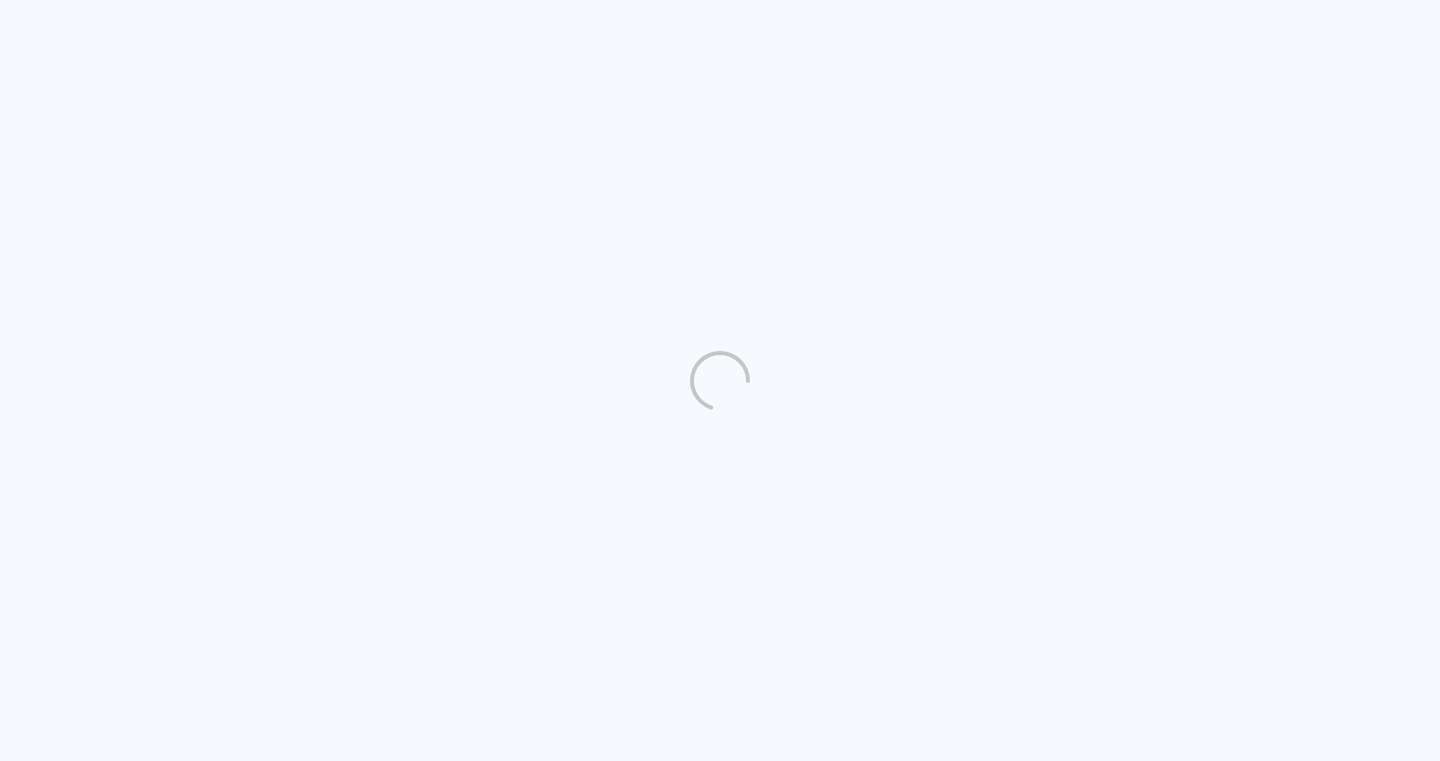 scroll, scrollTop: 0, scrollLeft: 0, axis: both 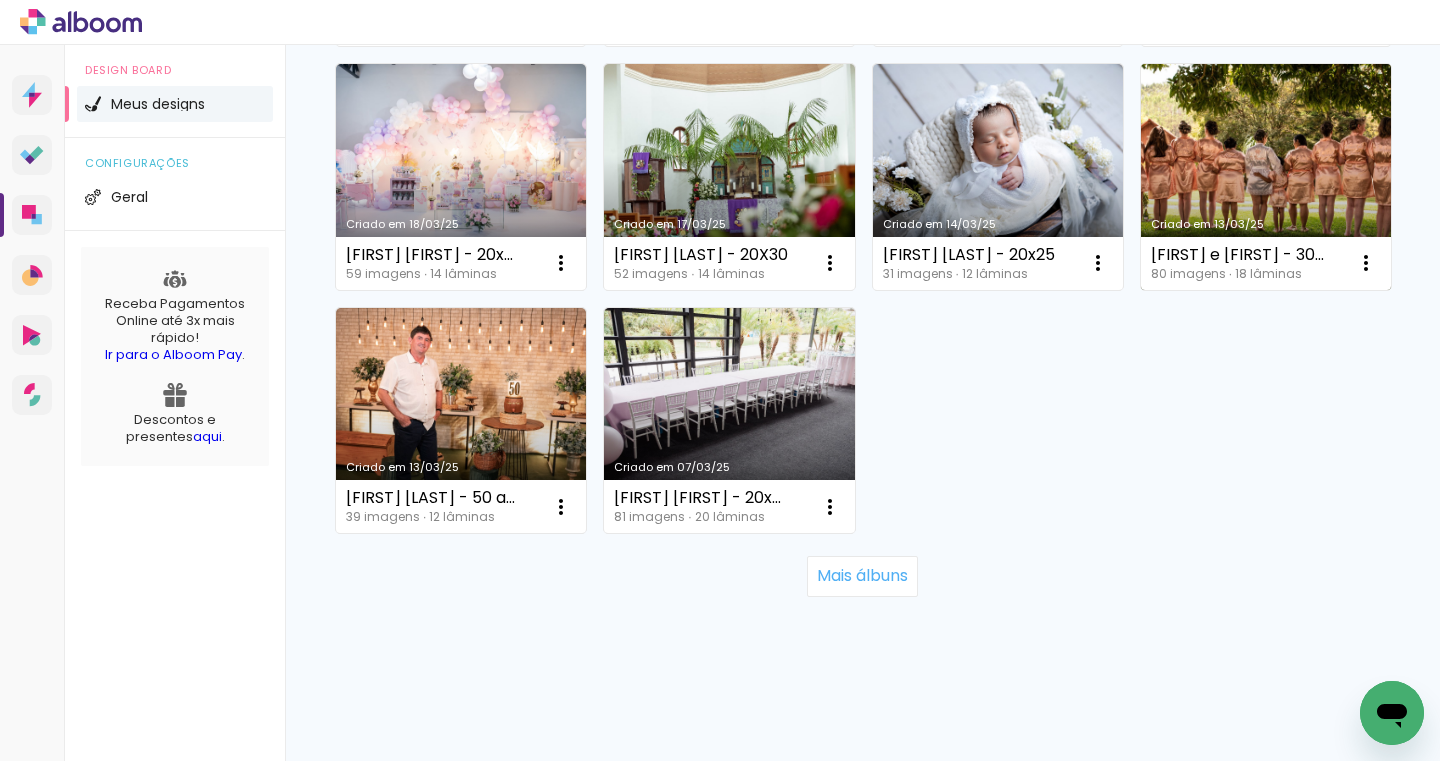 click on "Criado em 13/03/25" at bounding box center (1266, 177) 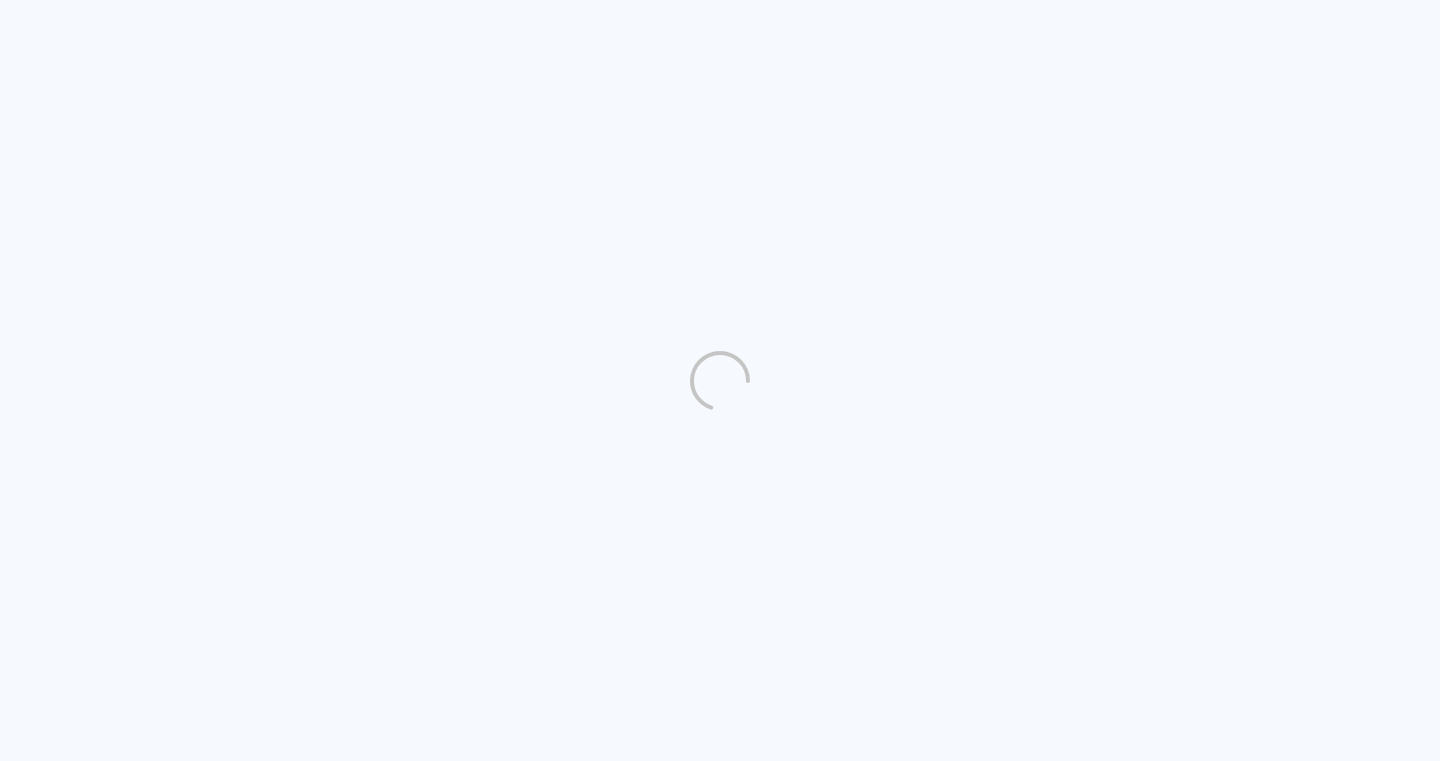 scroll, scrollTop: 0, scrollLeft: 0, axis: both 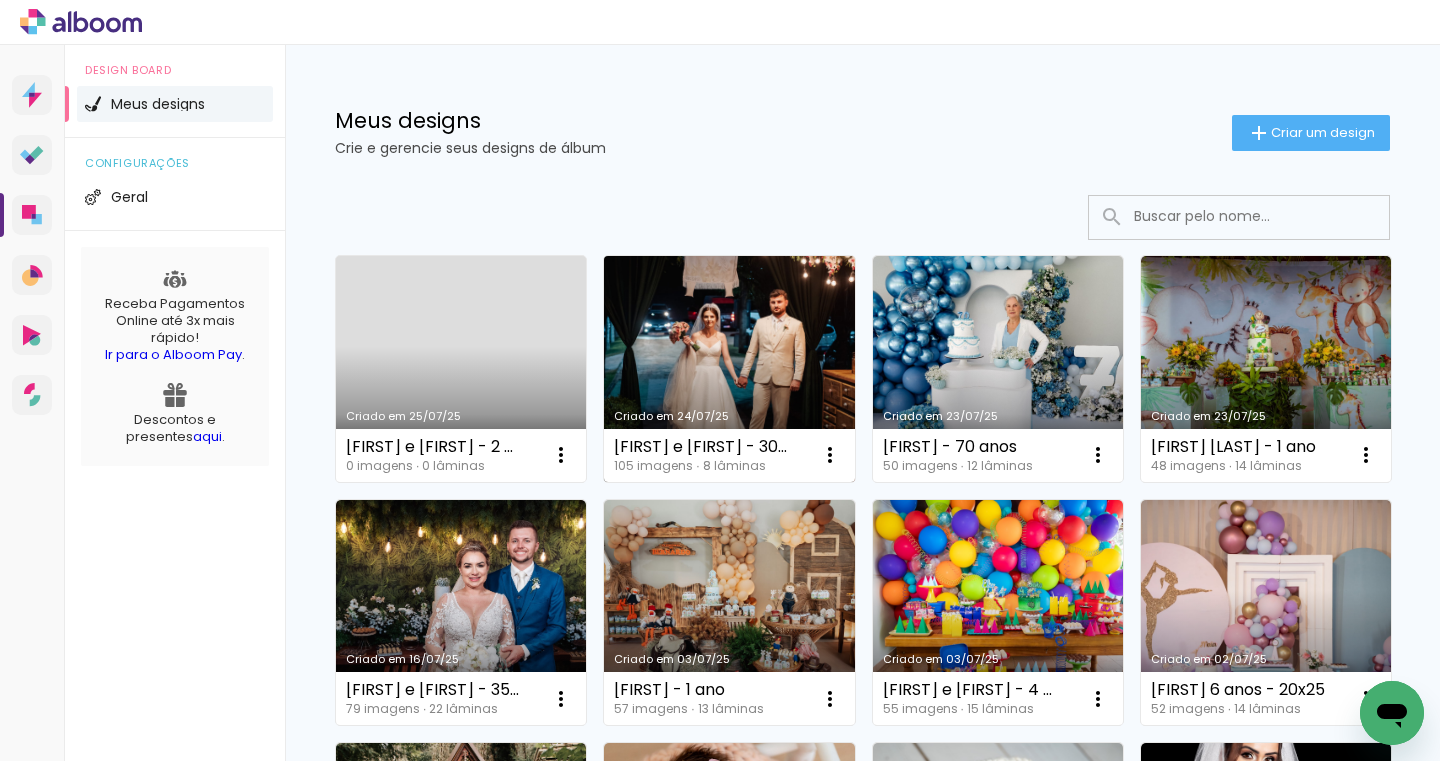 click on "Criado em 24/07/25" at bounding box center [729, 369] 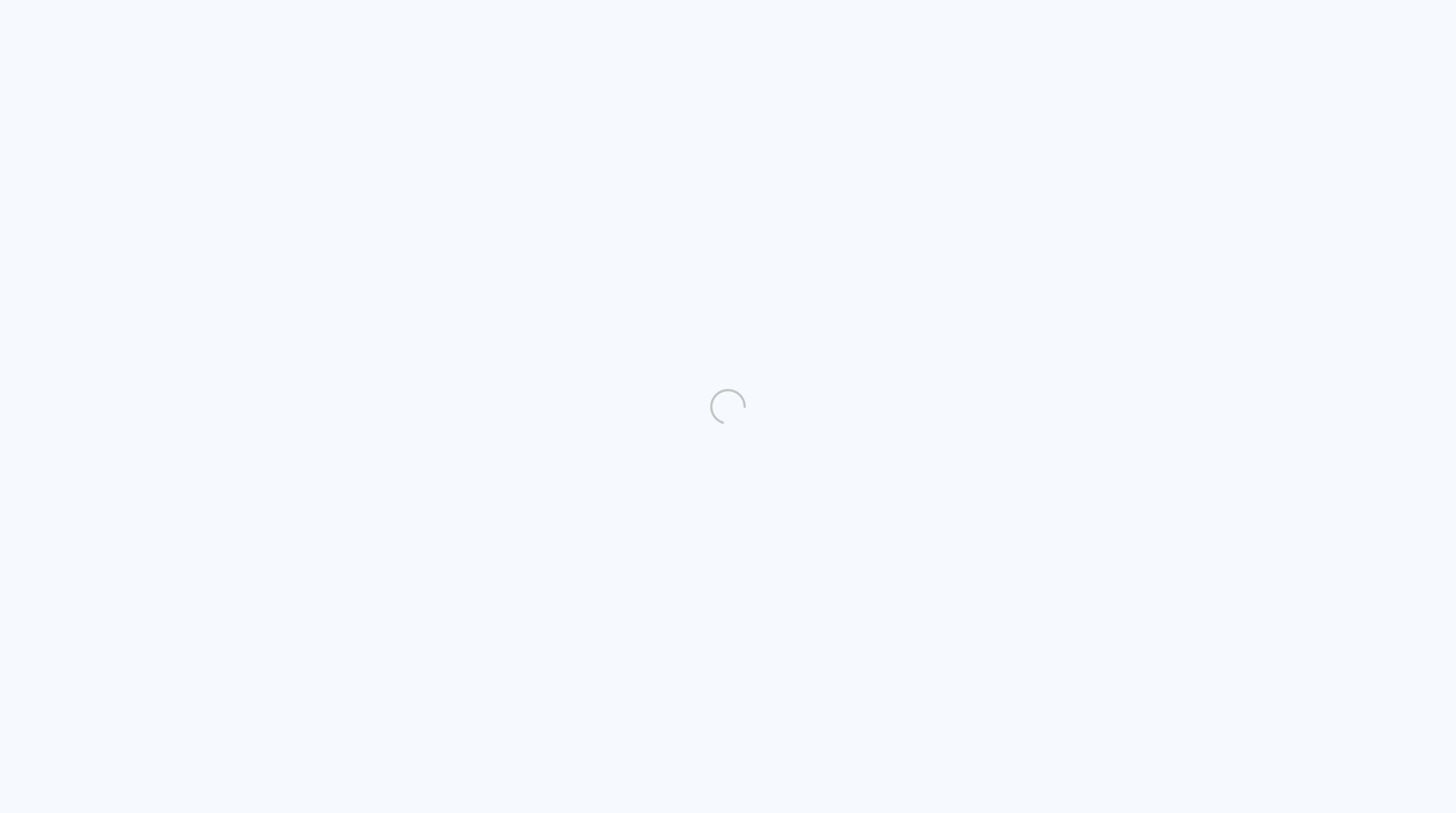 scroll, scrollTop: 0, scrollLeft: 0, axis: both 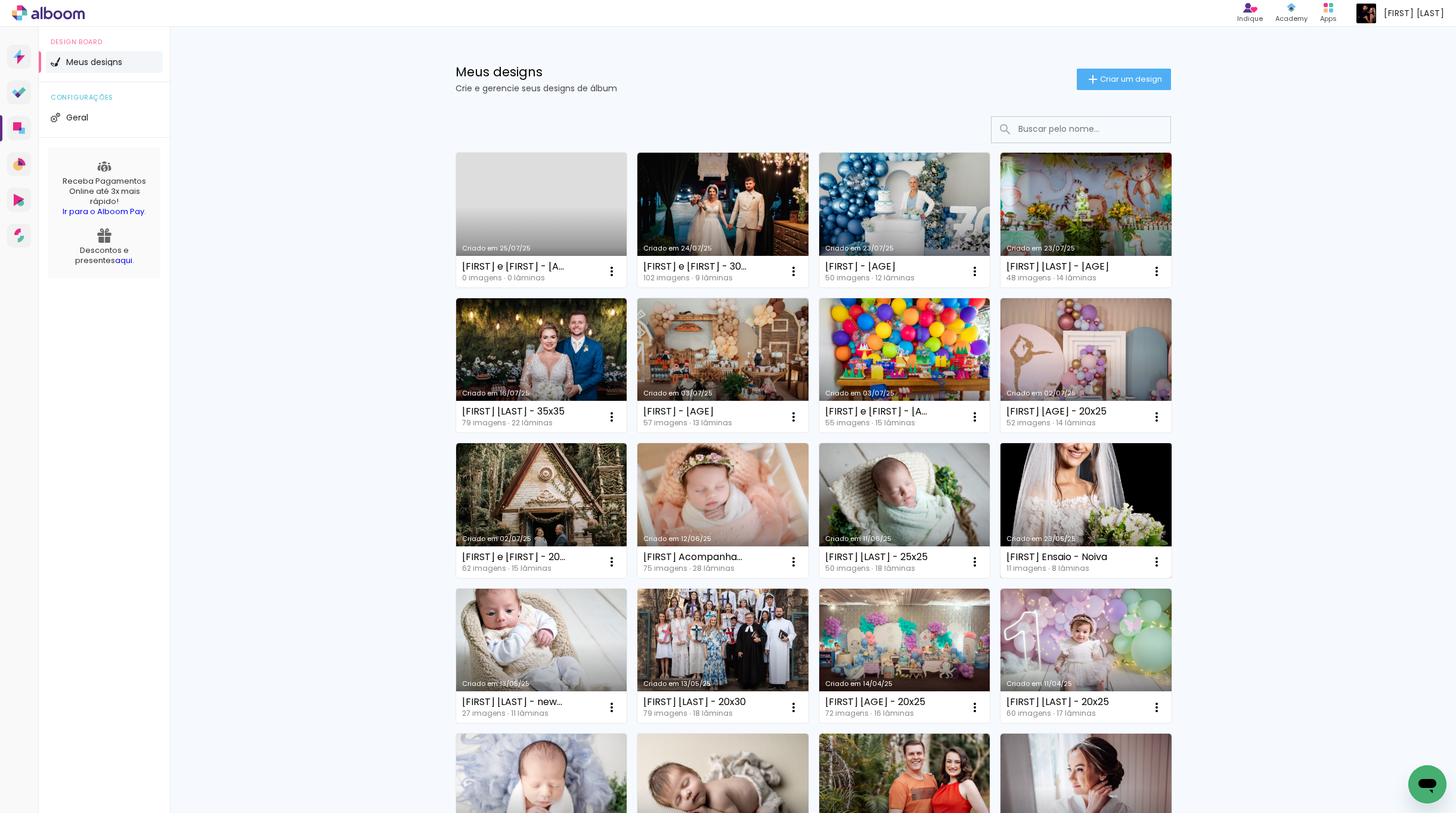 click on "Criado em 23/05/25" at bounding box center (1086, 511) 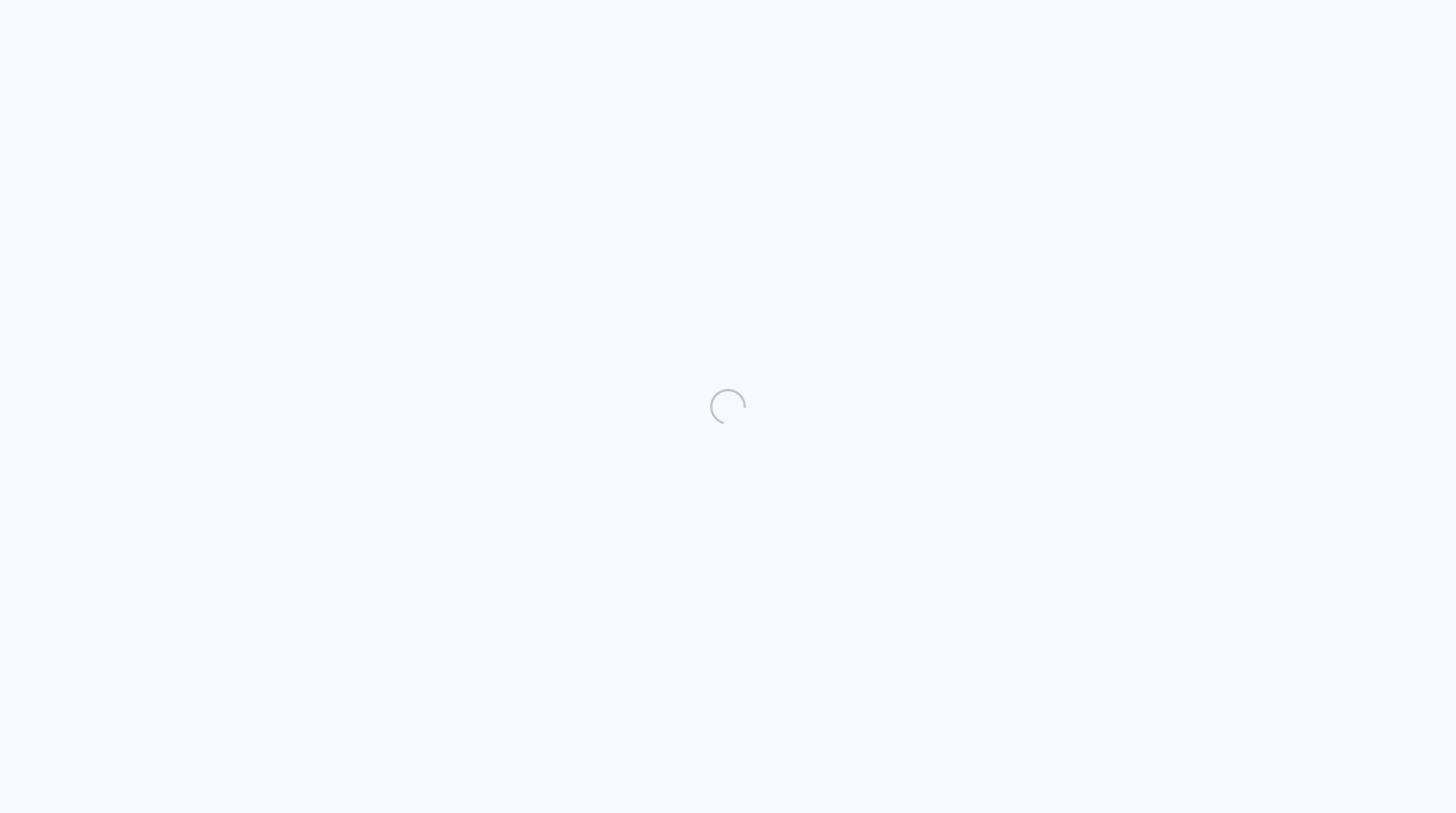 scroll, scrollTop: 0, scrollLeft: 0, axis: both 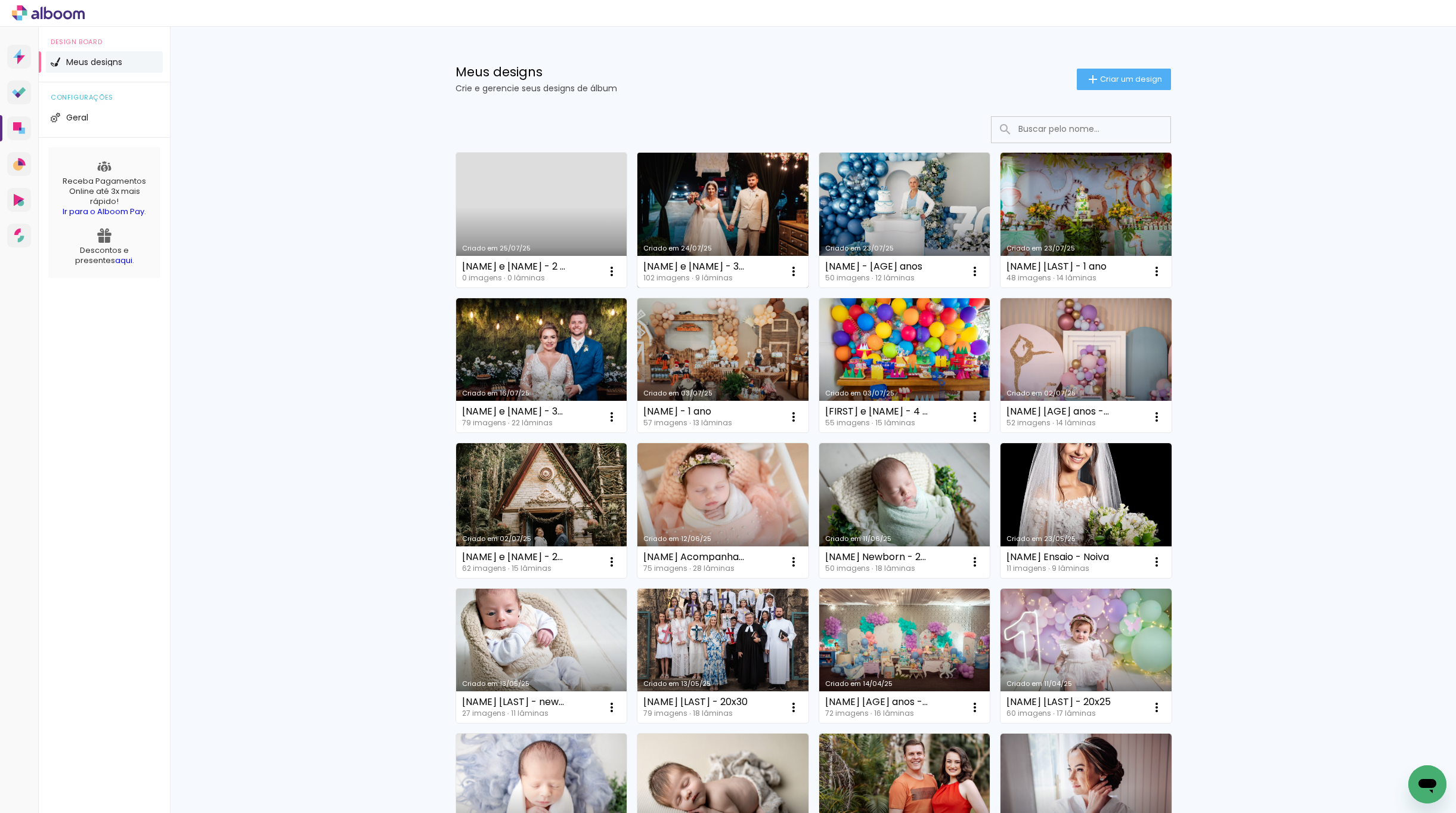 click on "Dherssica e Felipe - 30x30 102 imagens  ∙ 9 lâminas  Abrir Fazer uma cópia Excluir" at bounding box center [723, 271] 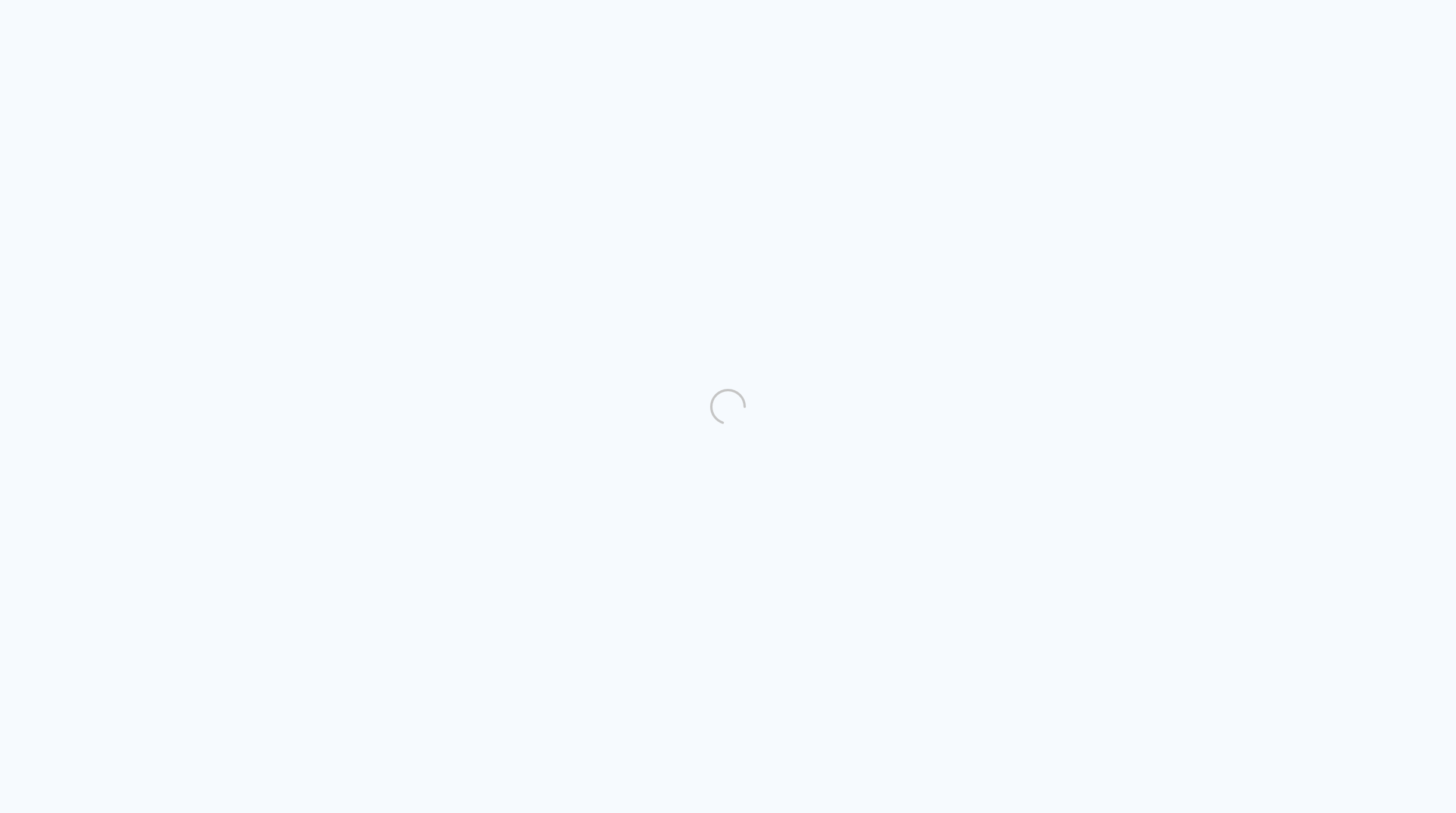 scroll, scrollTop: 0, scrollLeft: 0, axis: both 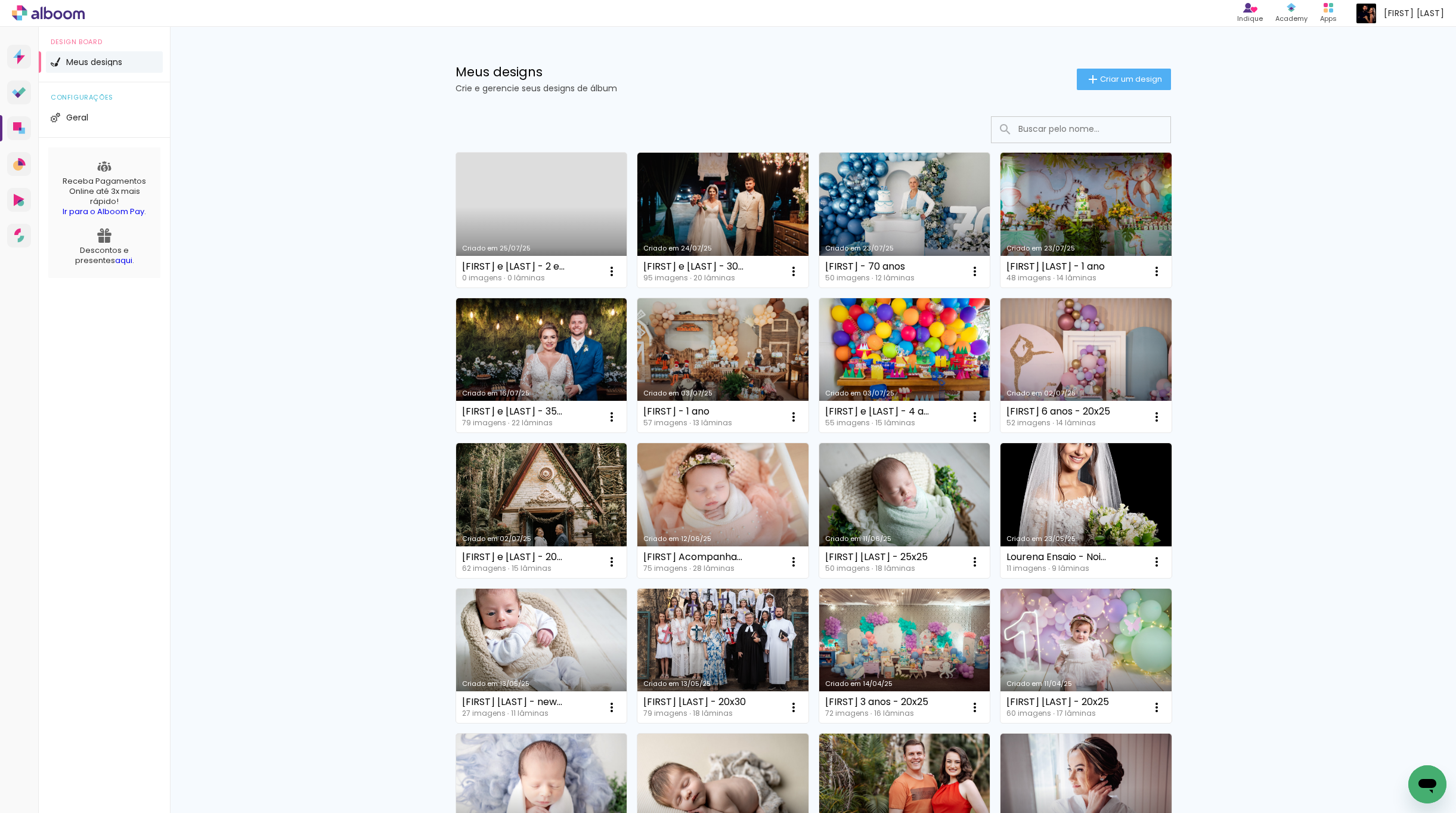 click on "Criado em 25/07/25" at bounding box center (541, 220) 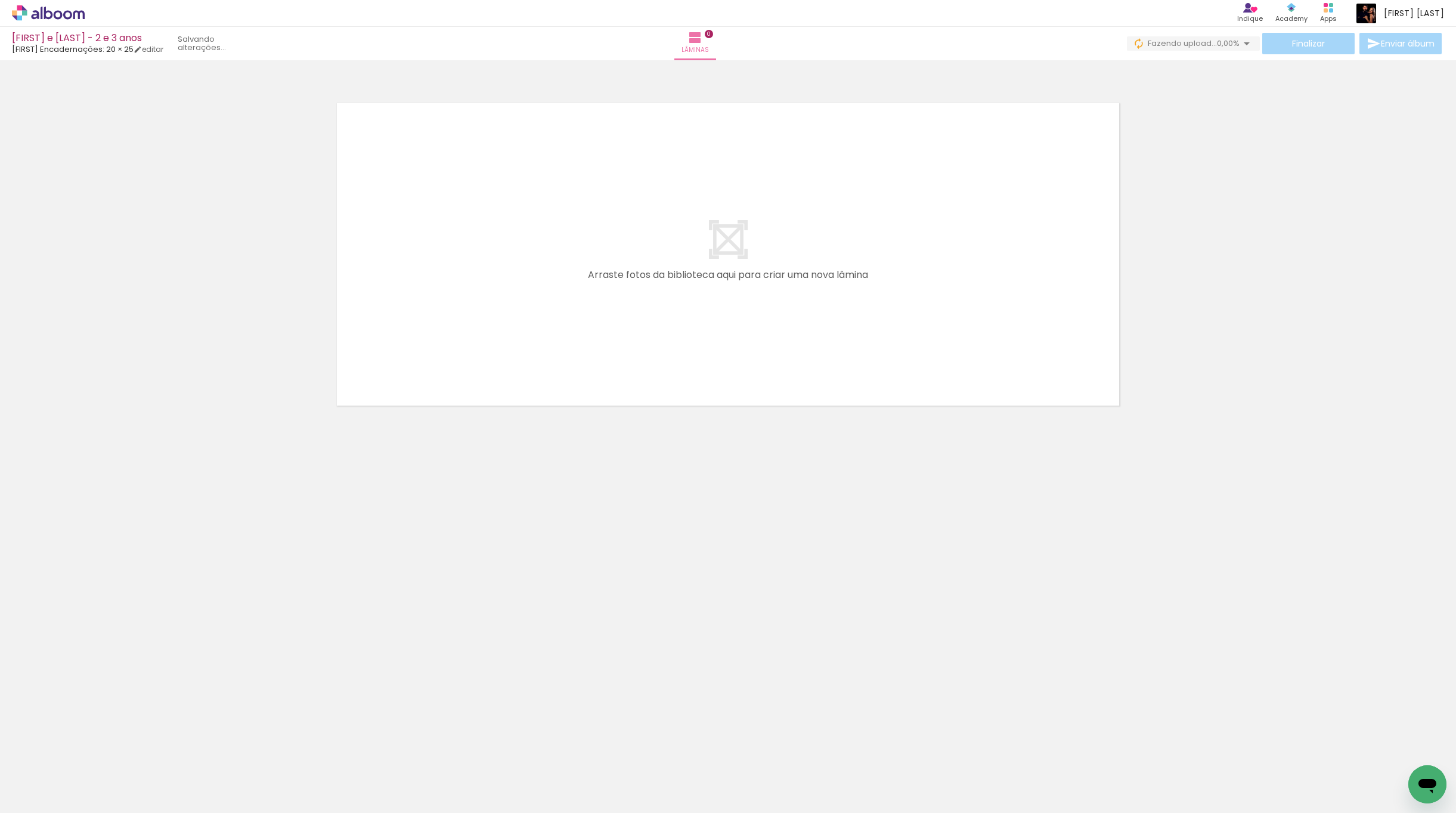 scroll, scrollTop: 0, scrollLeft: 0, axis: both 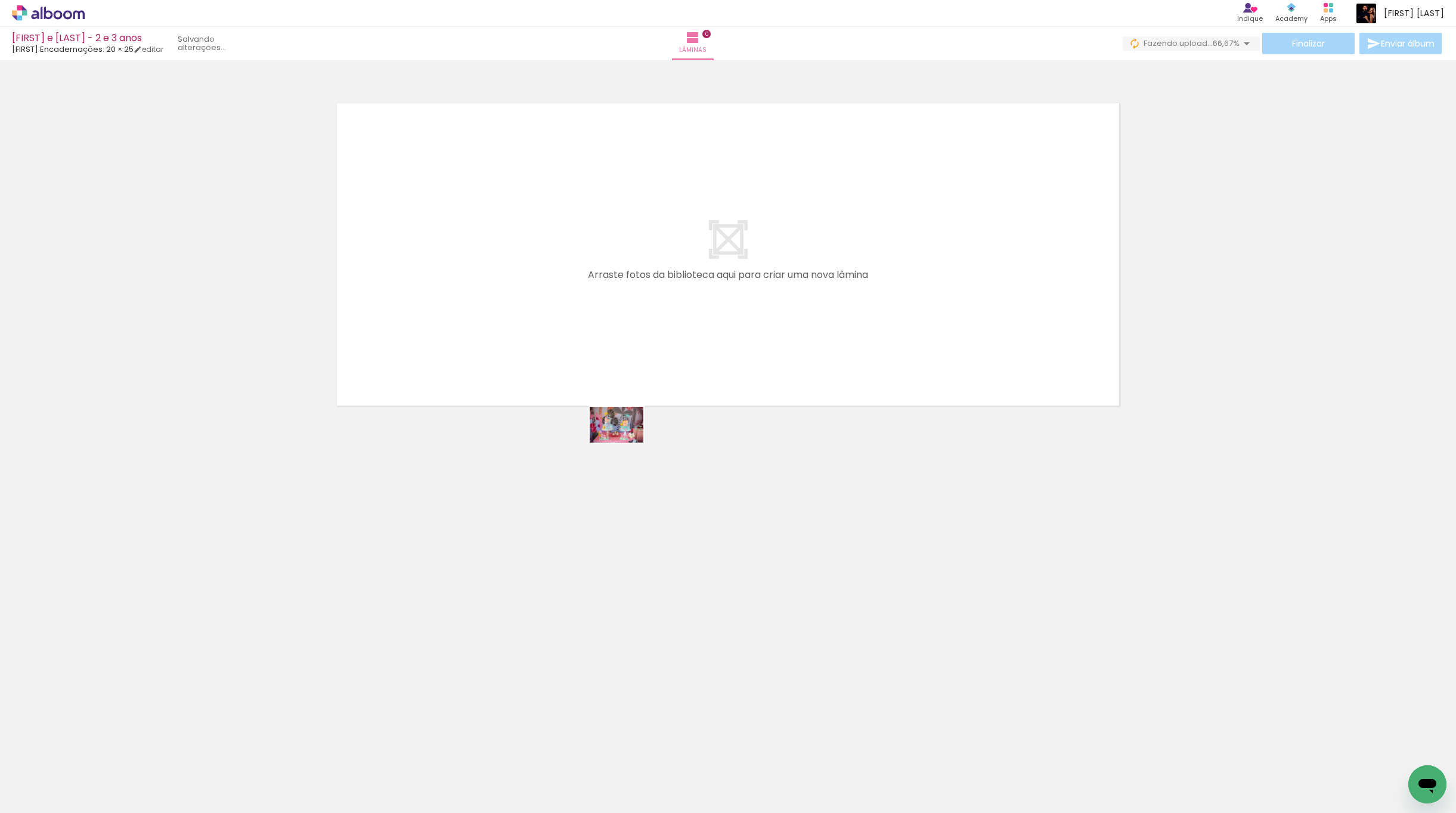 drag, startPoint x: 120, startPoint y: 798, endPoint x: 671, endPoint y: 351, distance: 709.514 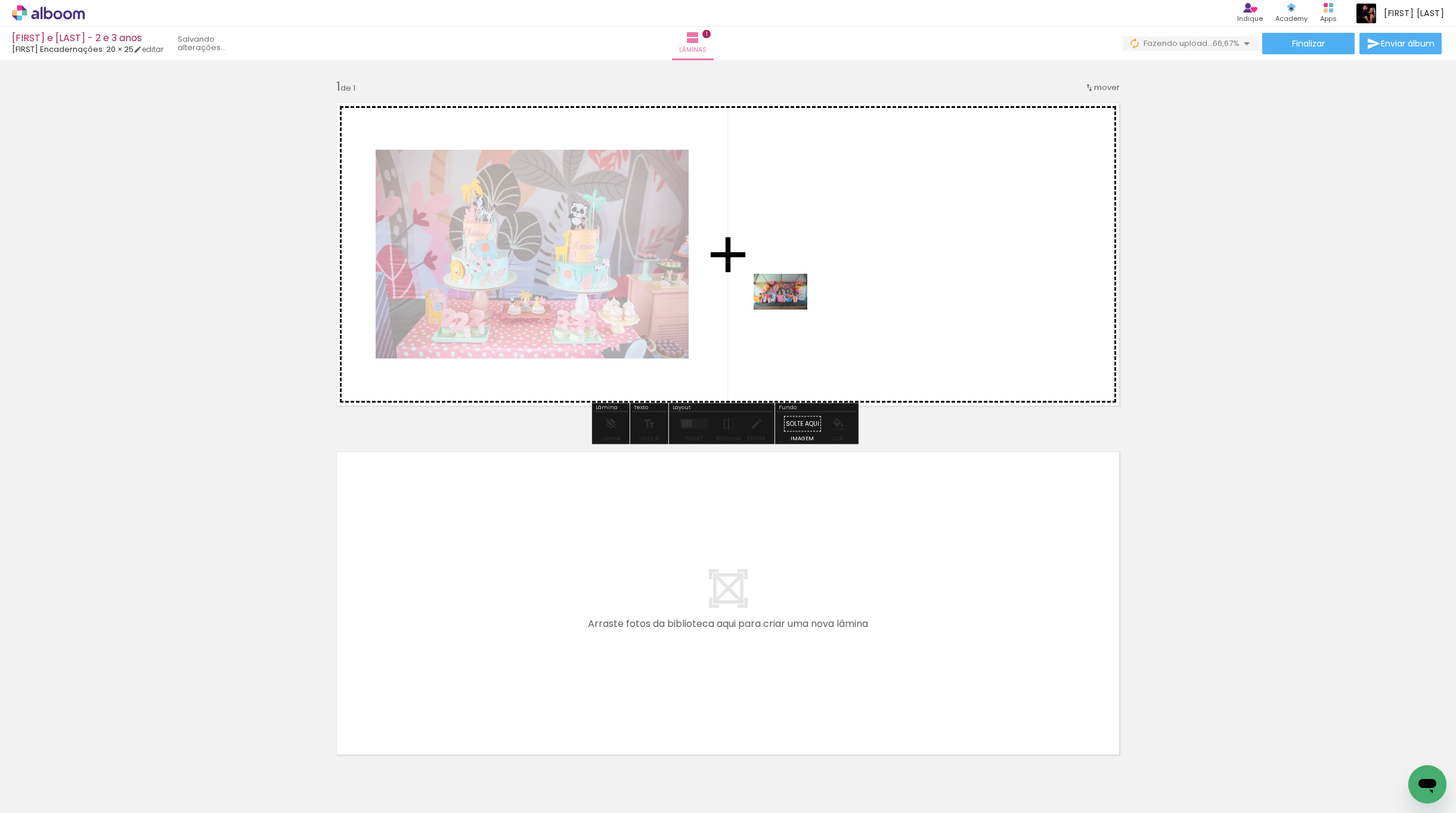 drag, startPoint x: 248, startPoint y: 743, endPoint x: 789, endPoint y: 310, distance: 692.943 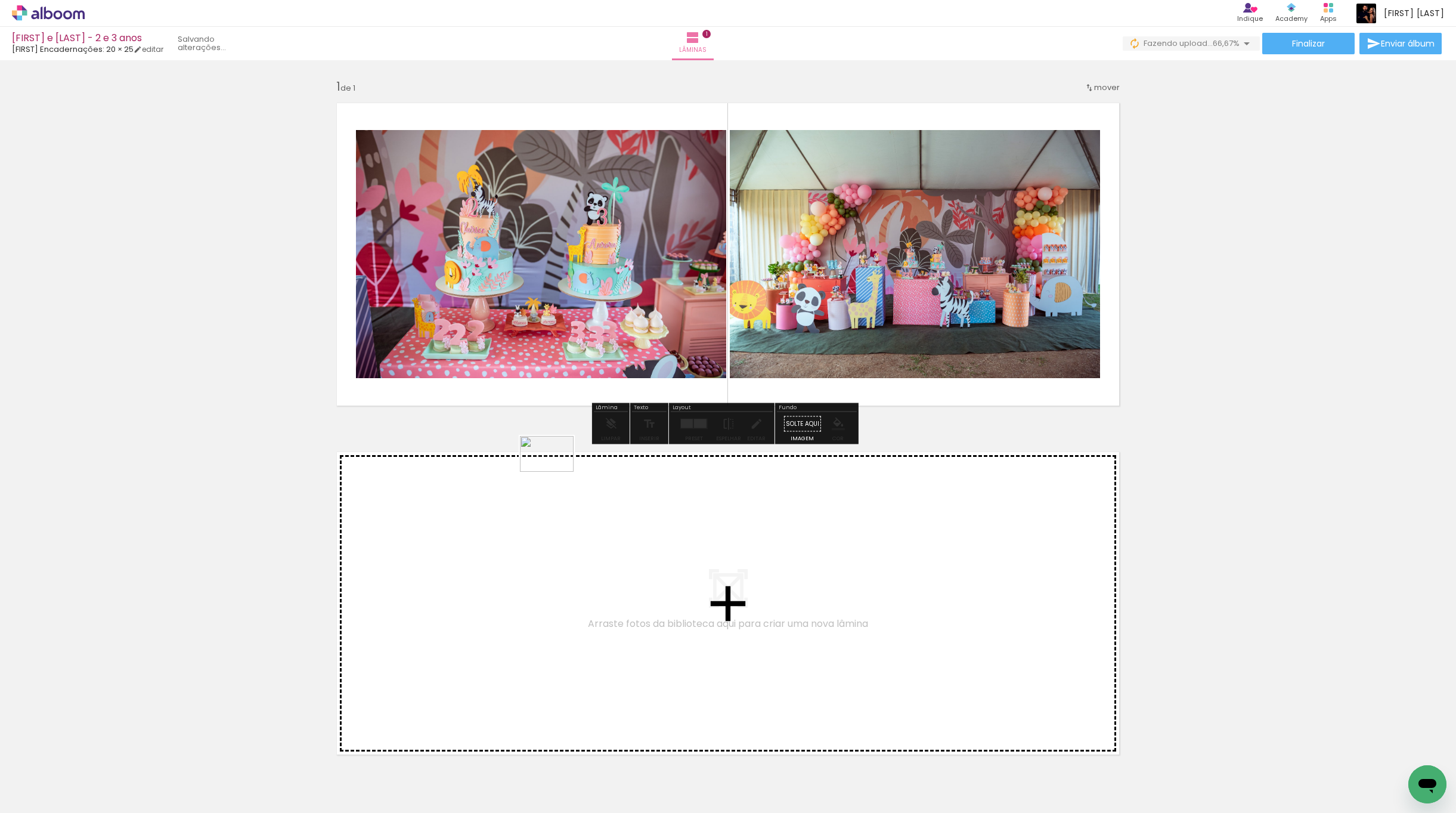 drag, startPoint x: 281, startPoint y: 786, endPoint x: 650, endPoint y: 404, distance: 531.11675 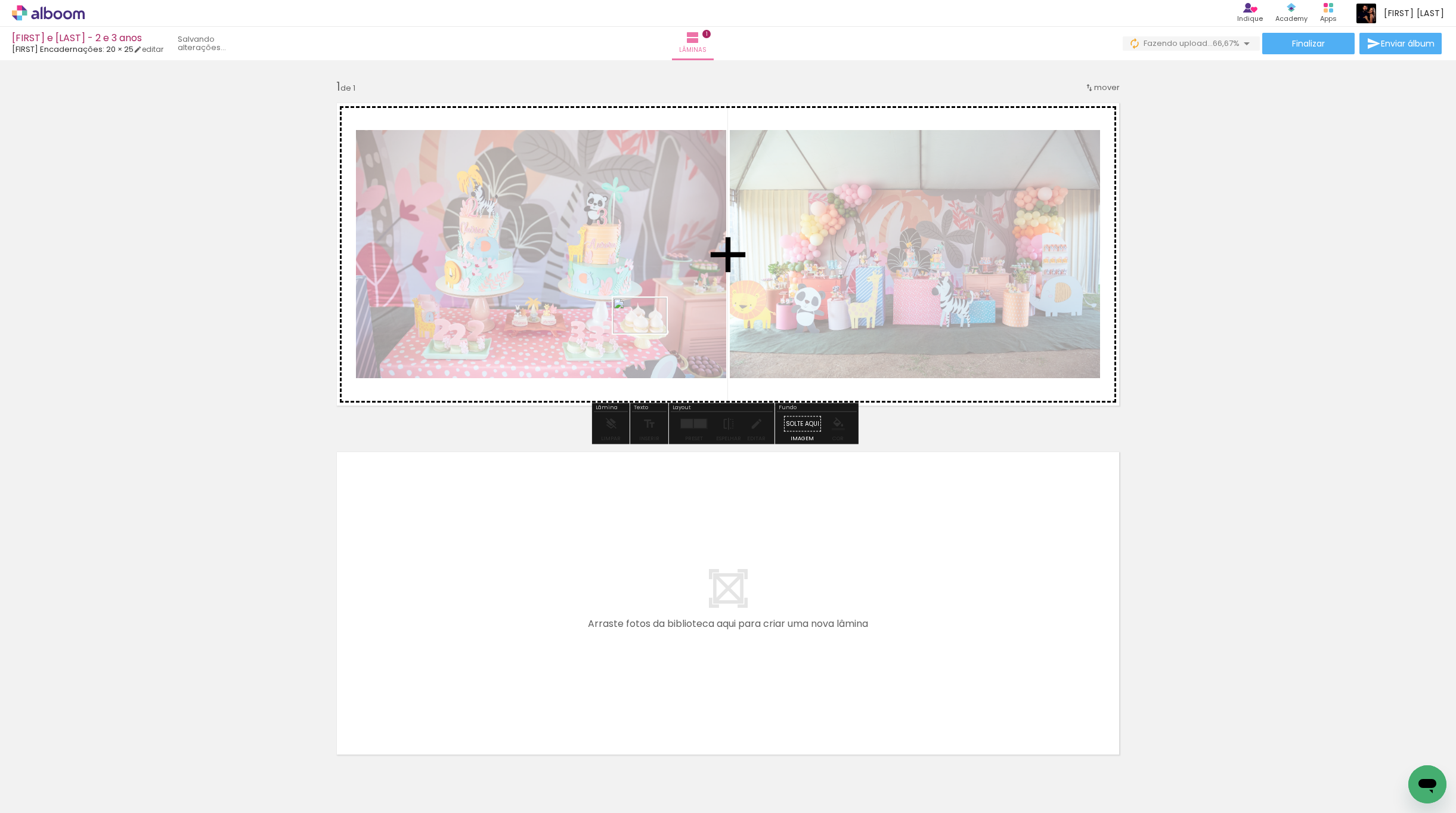 drag, startPoint x: 275, startPoint y: 738, endPoint x: 649, endPoint y: 333, distance: 551.27217 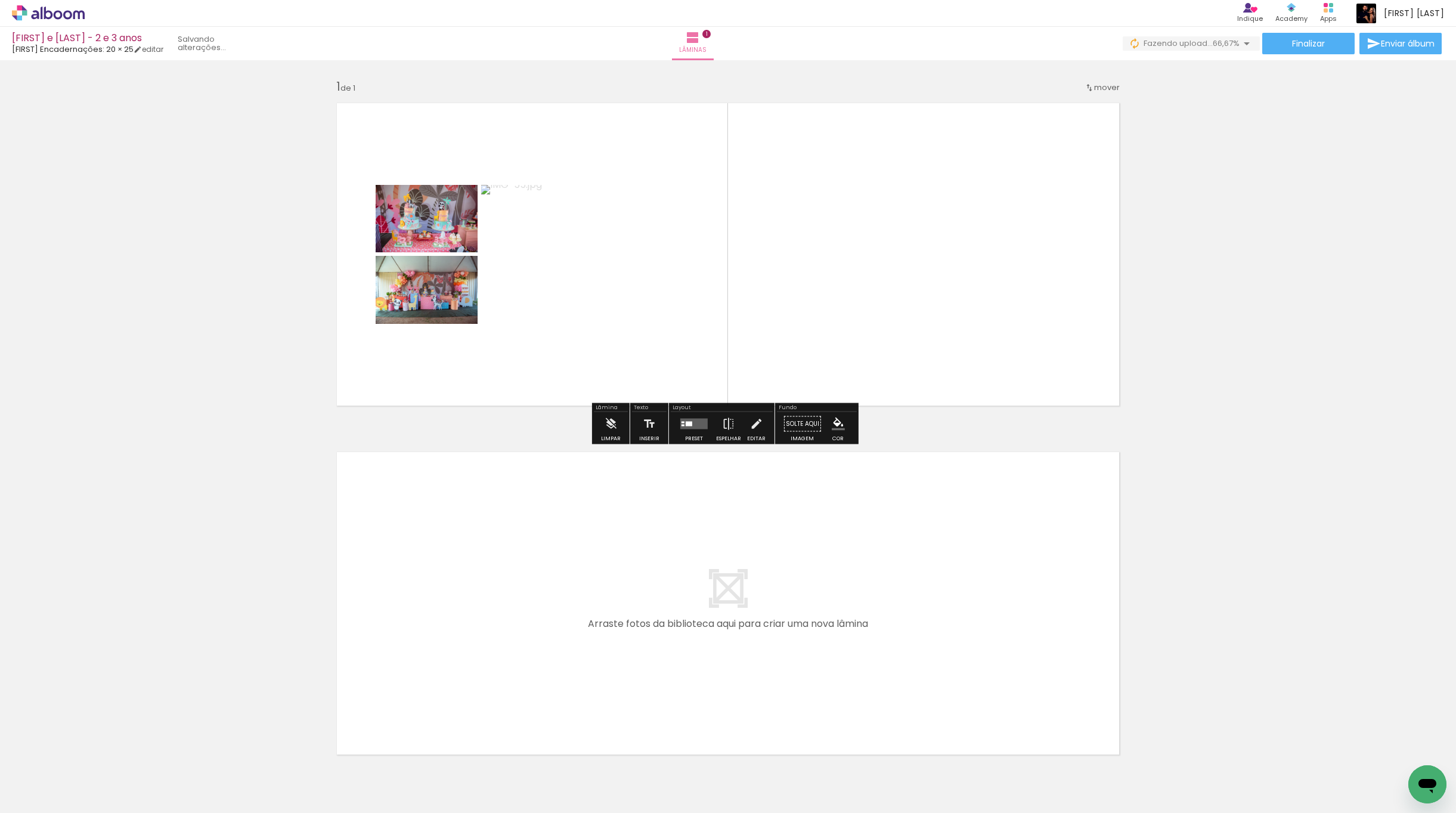click at bounding box center (694, 424) 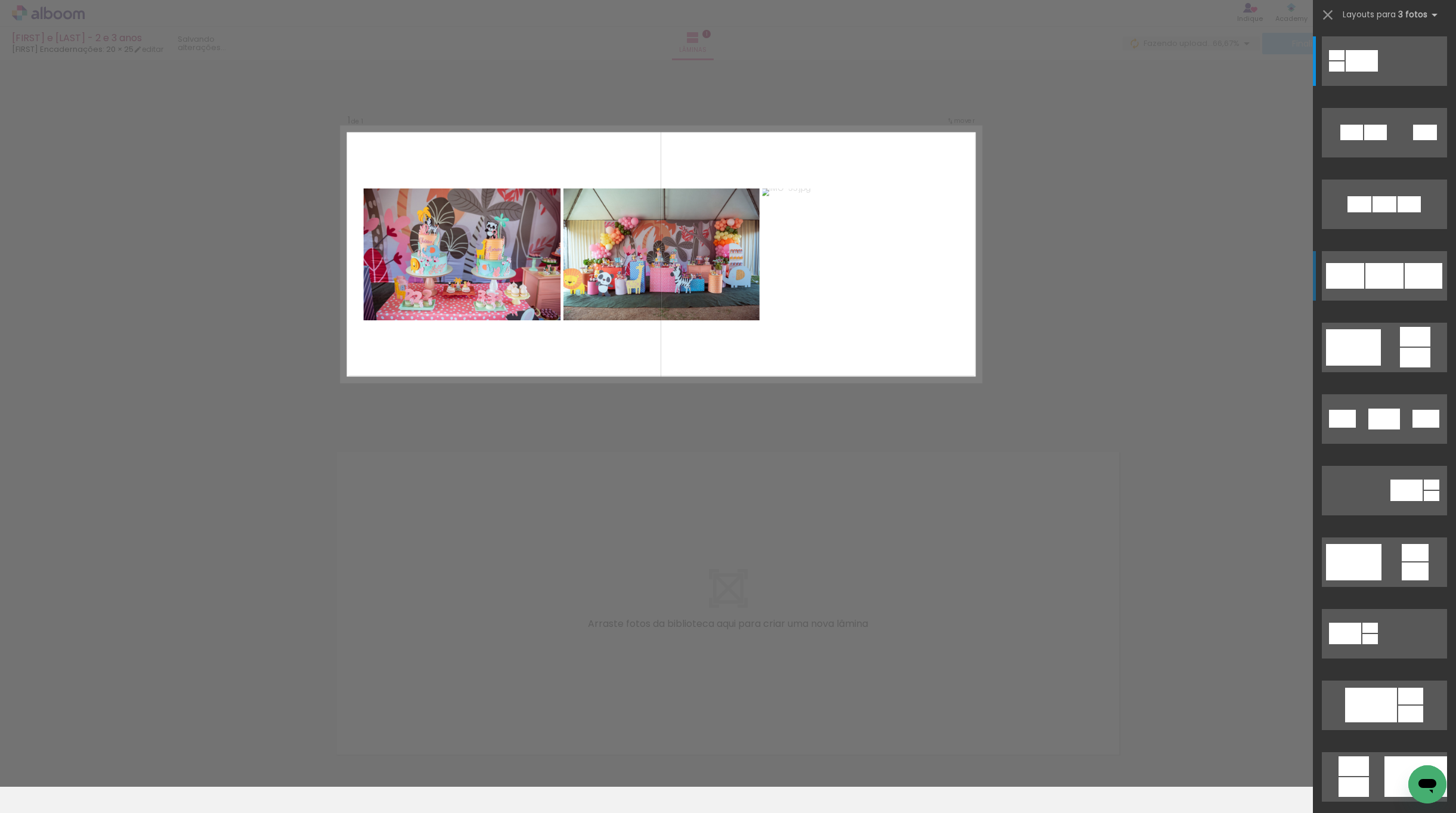 click at bounding box center [1384, 204] 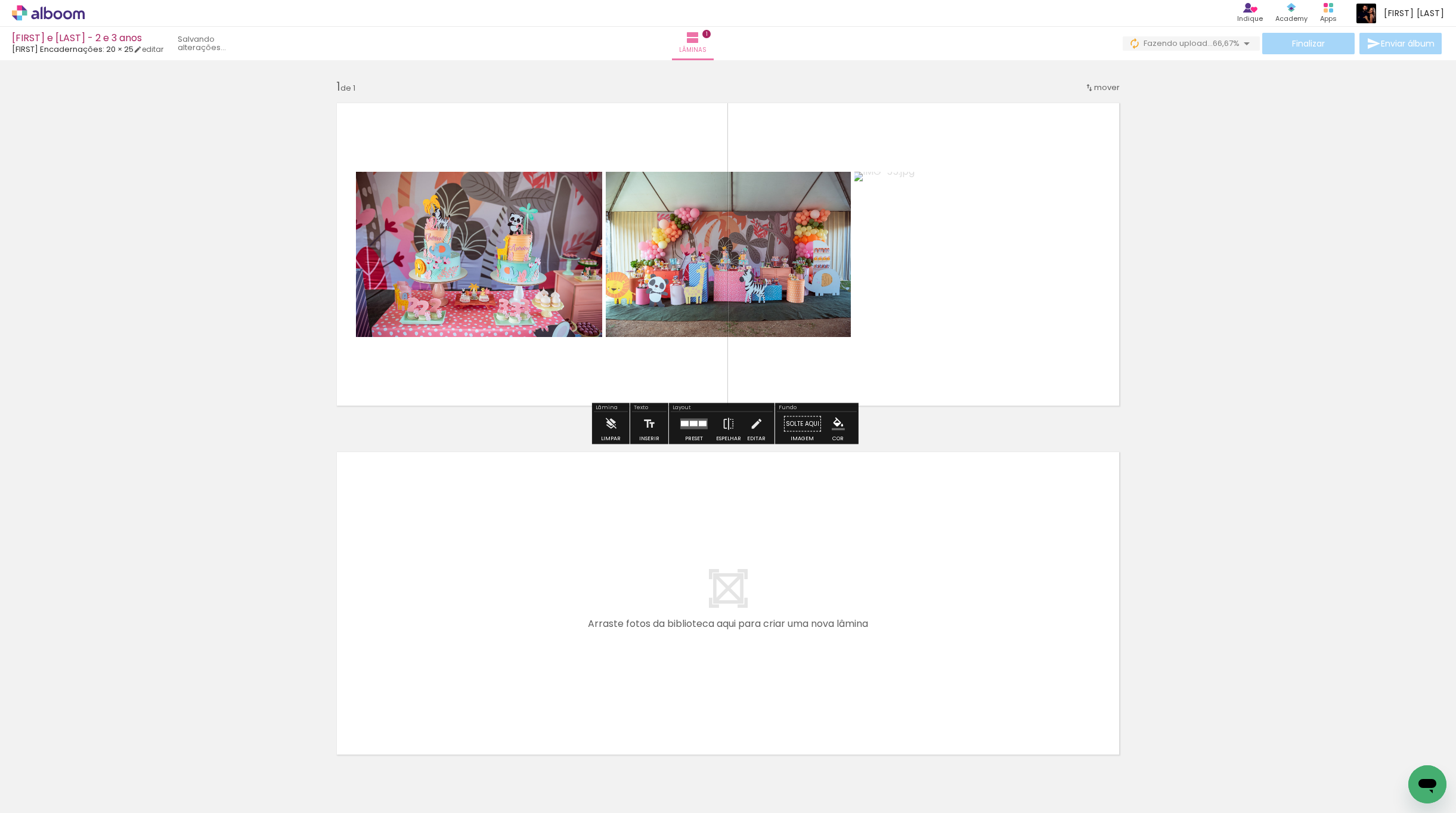click 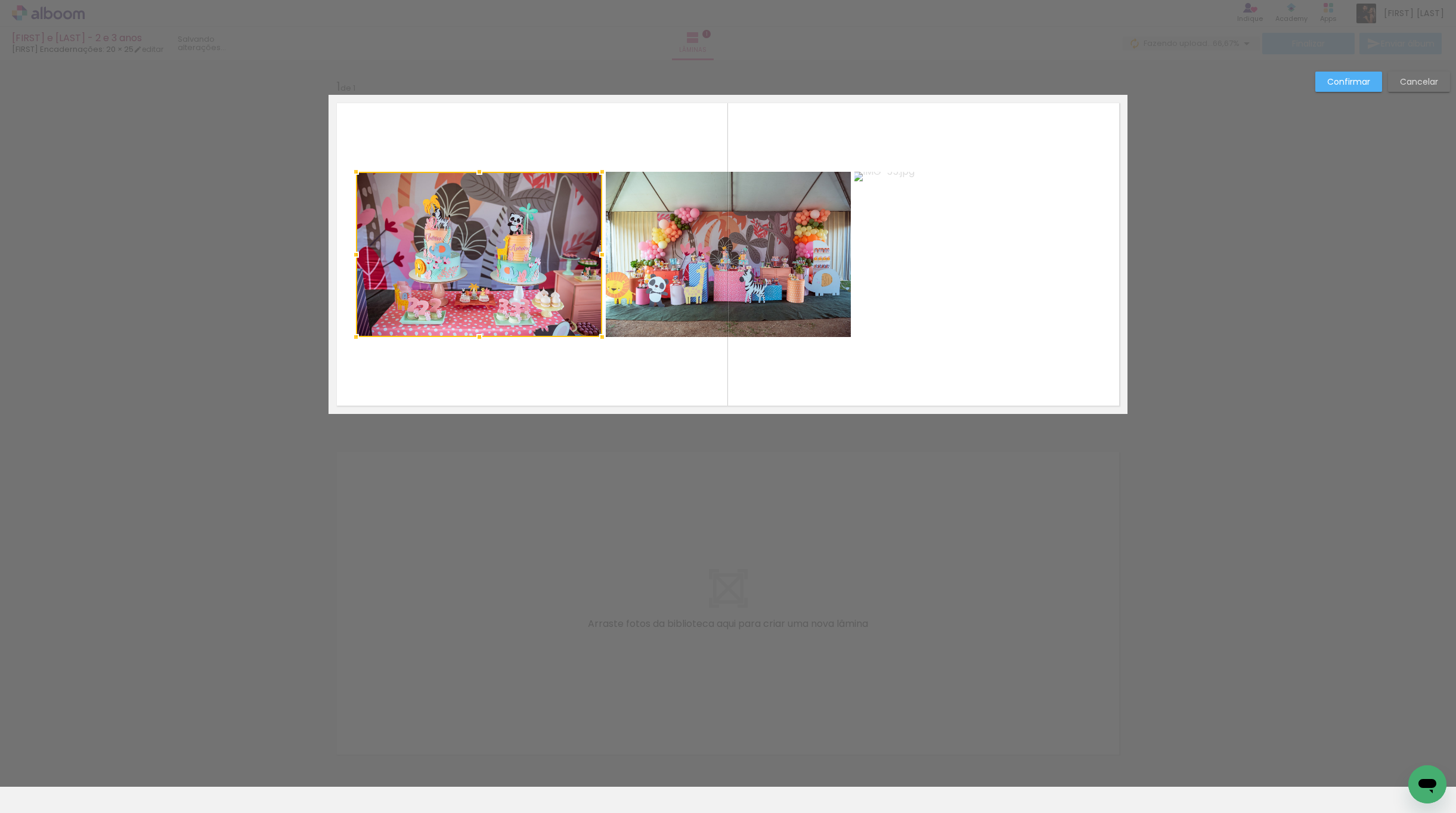 click on "Confirmar Cancelar" at bounding box center (728, 423) 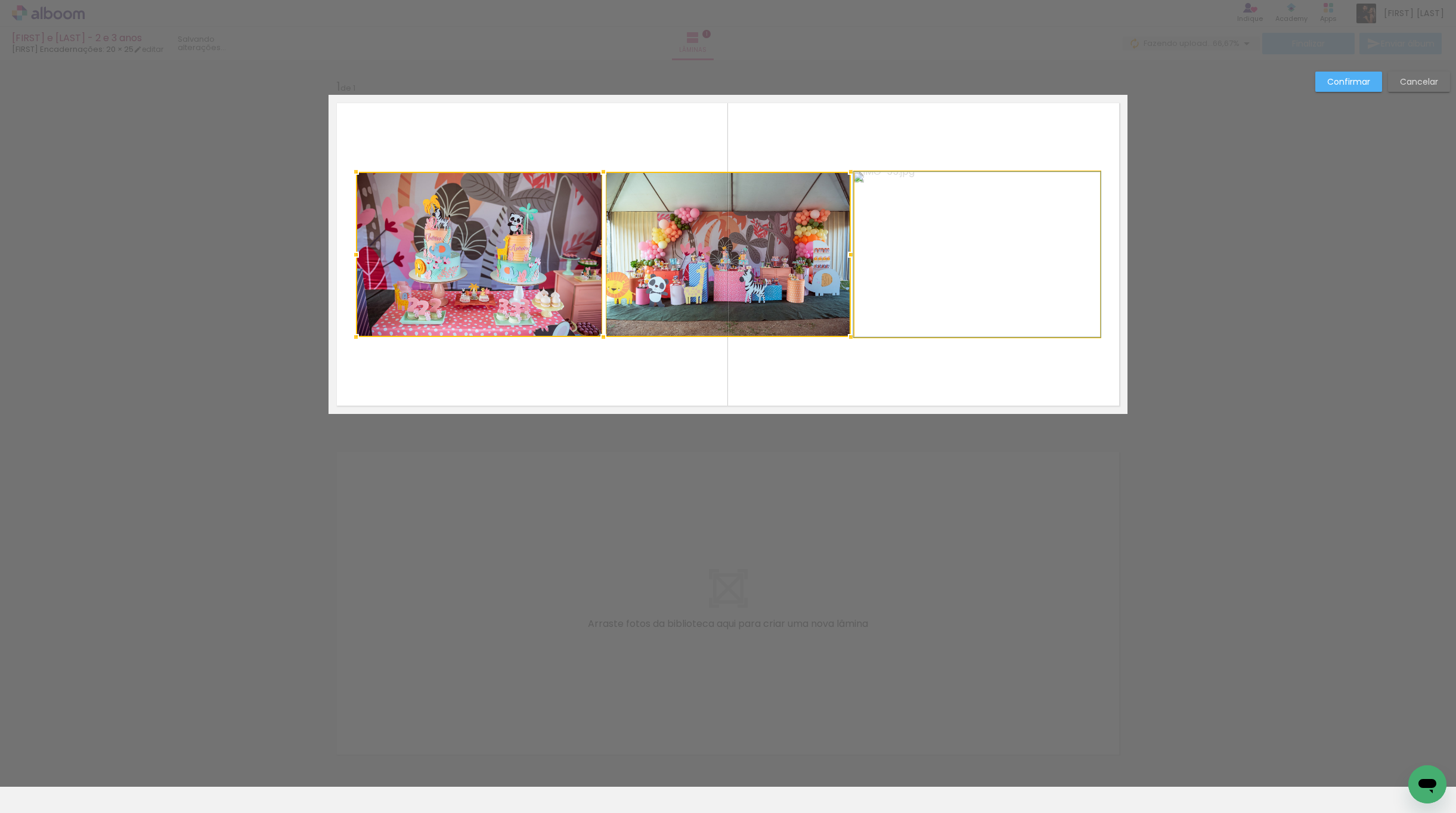 click 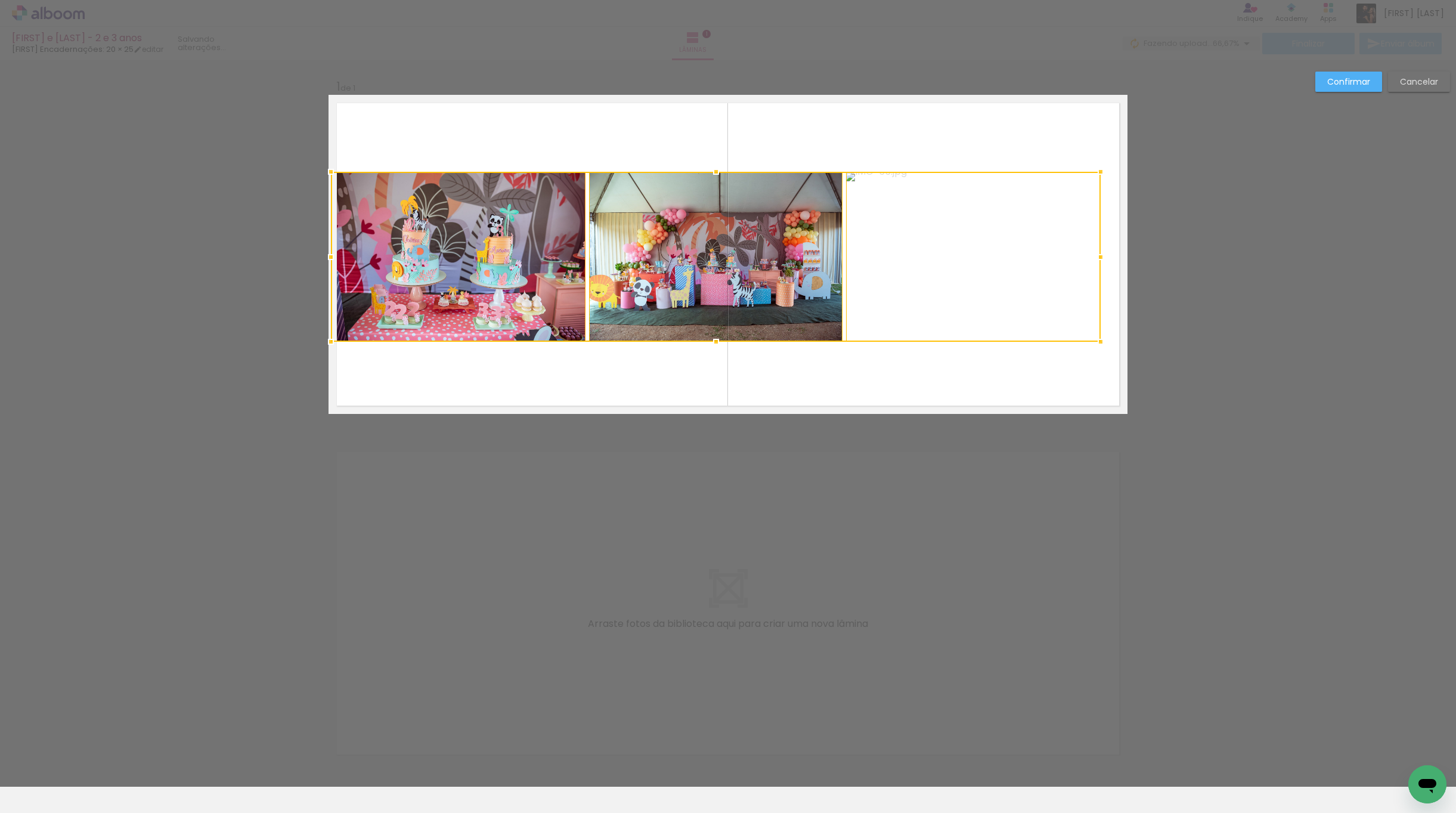 drag, startPoint x: 349, startPoint y: 338, endPoint x: 334, endPoint y: 338, distance: 15 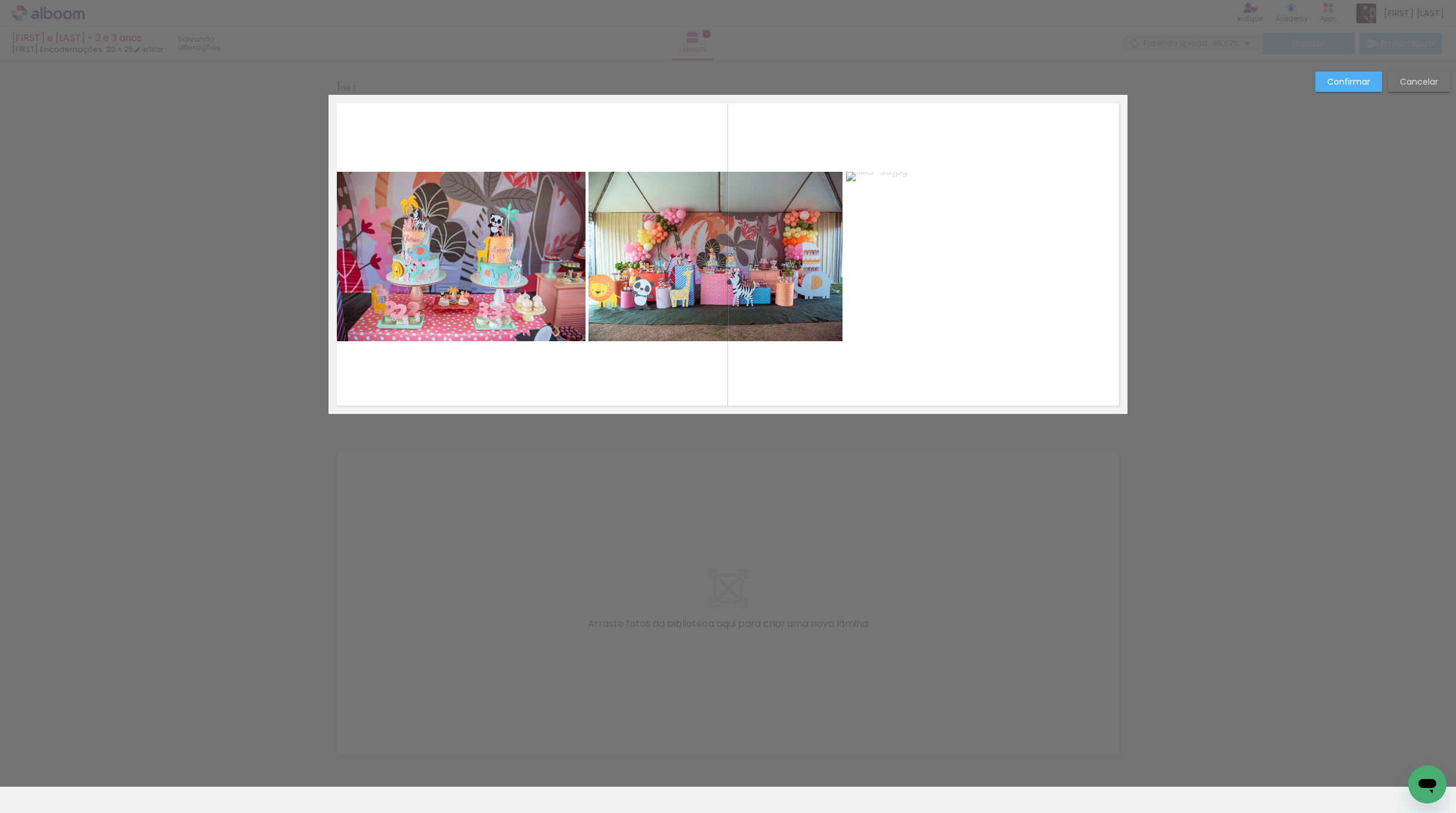 click 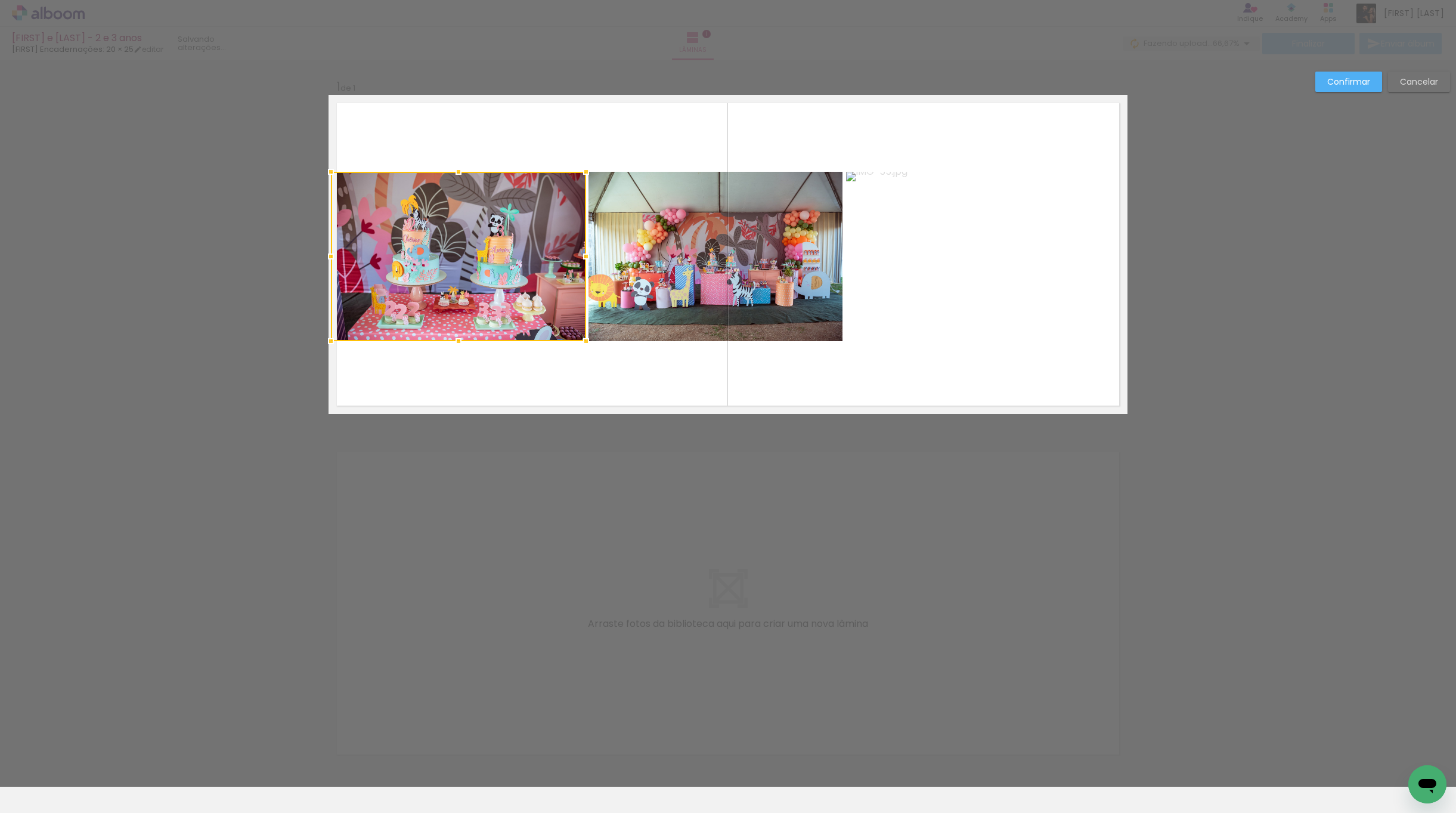 drag, startPoint x: 711, startPoint y: 285, endPoint x: 725, endPoint y: 285, distance: 14 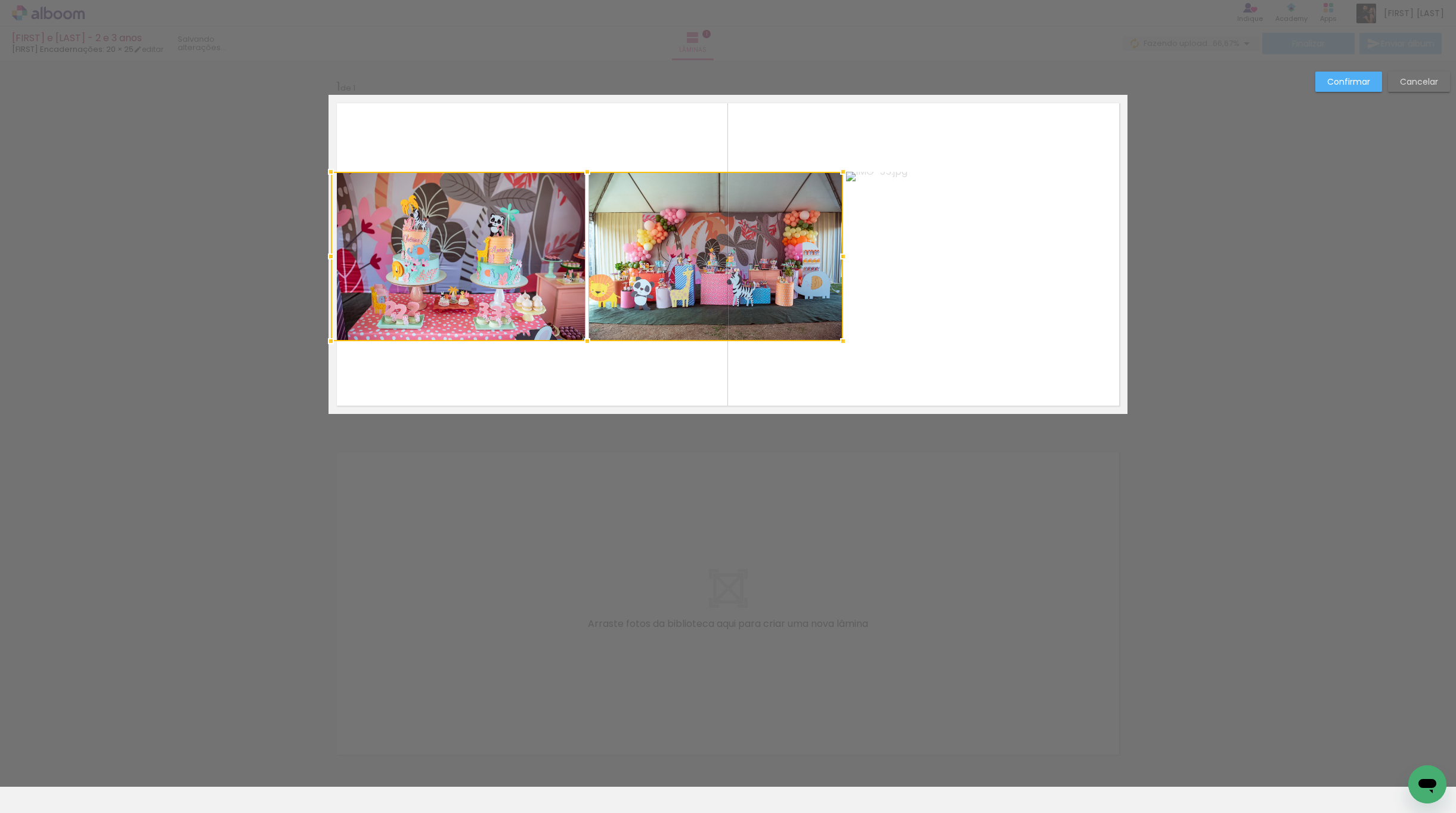 click 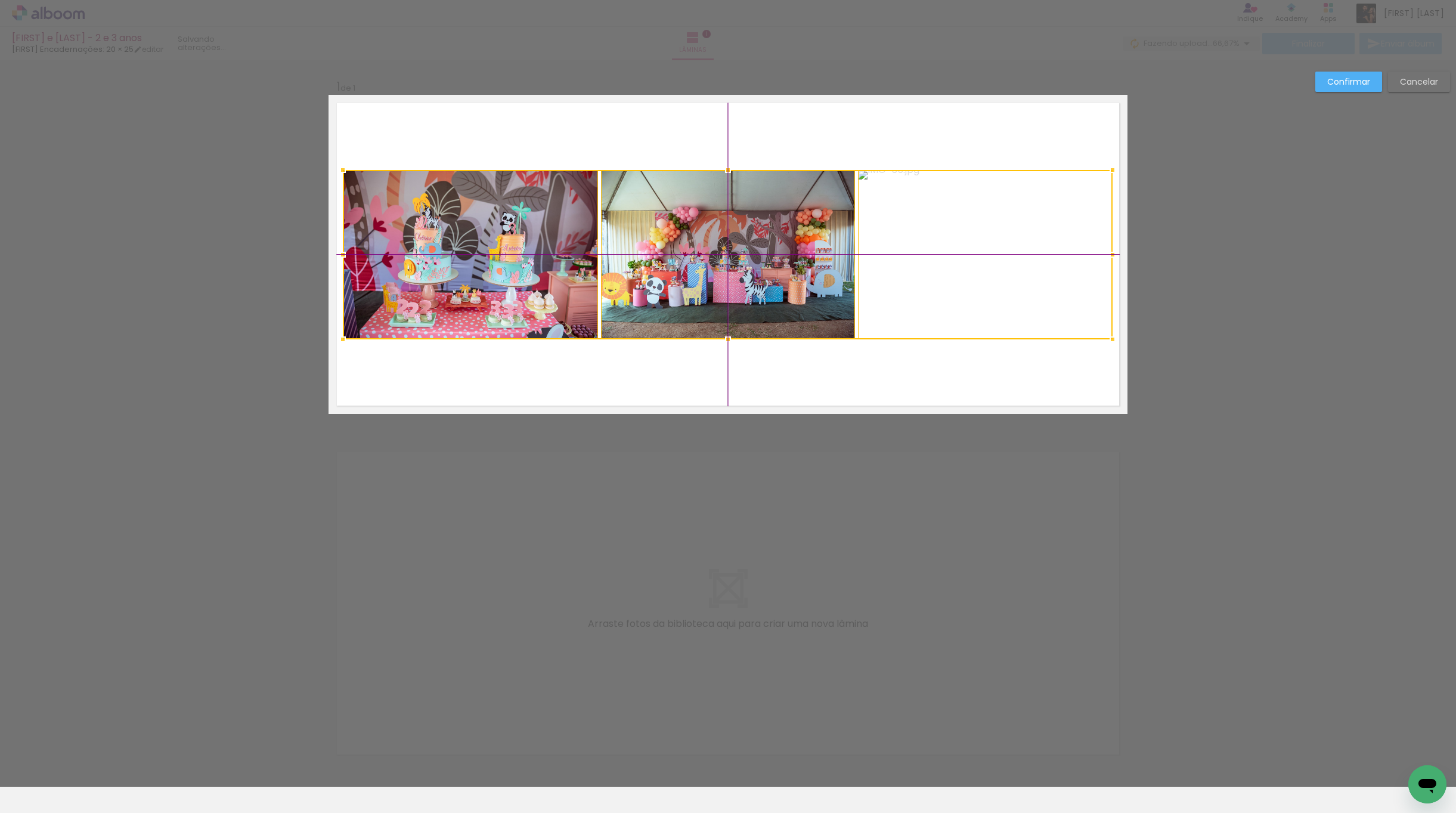 drag, startPoint x: 691, startPoint y: 302, endPoint x: 704, endPoint y: 298, distance: 13.601471 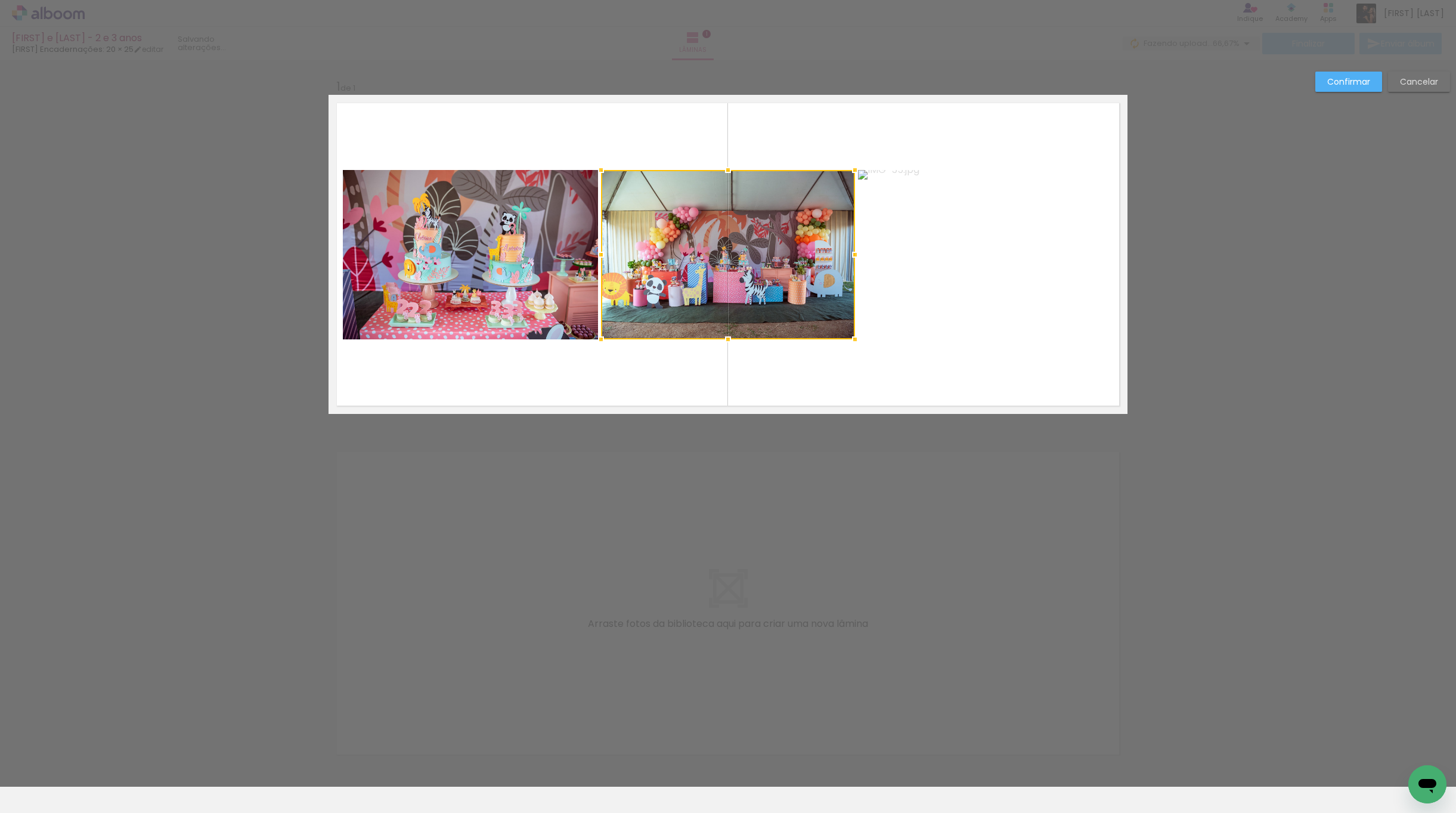click 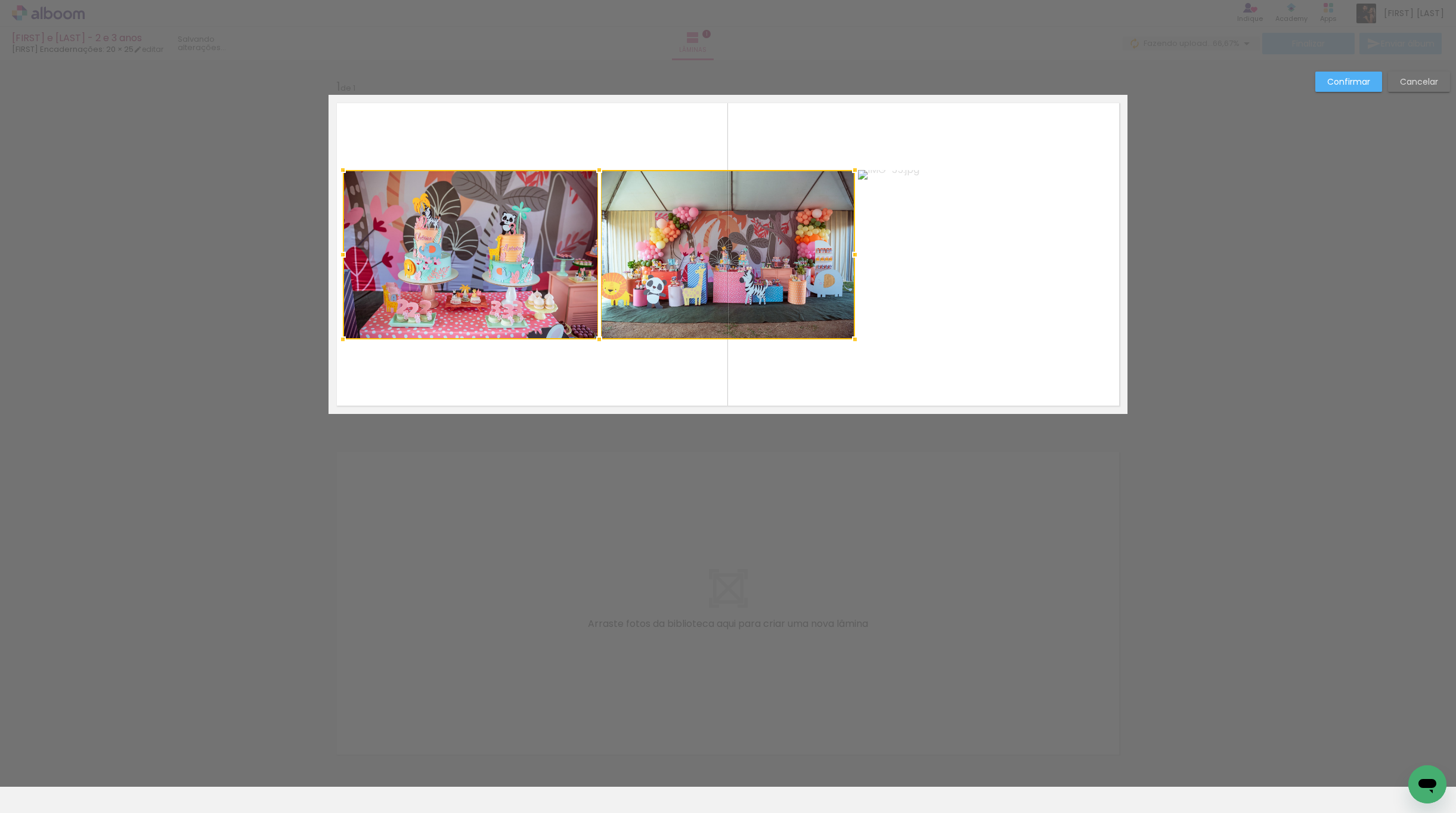 click 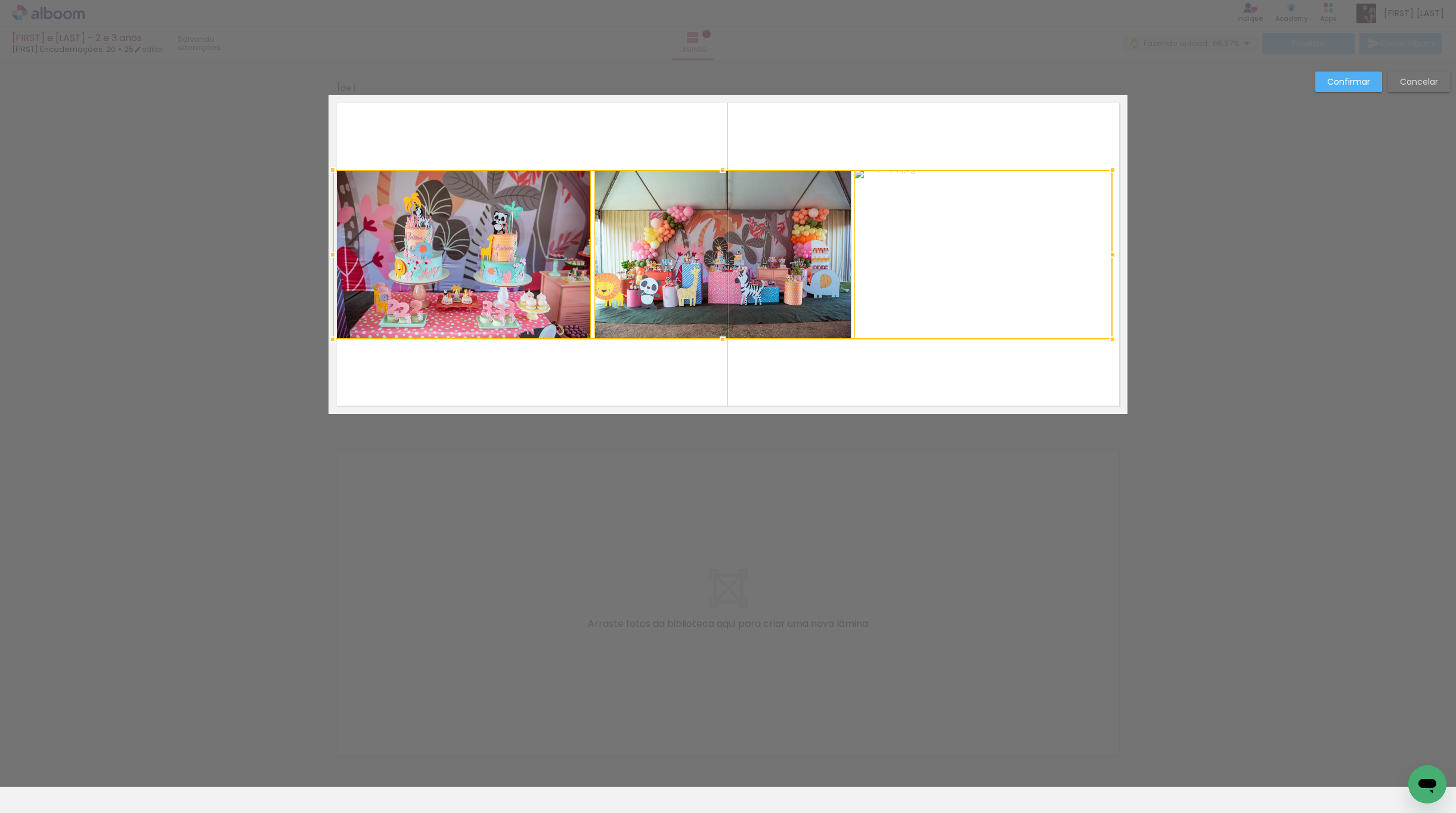 drag, startPoint x: 335, startPoint y: 340, endPoint x: 329, endPoint y: 342, distance: 6.324555 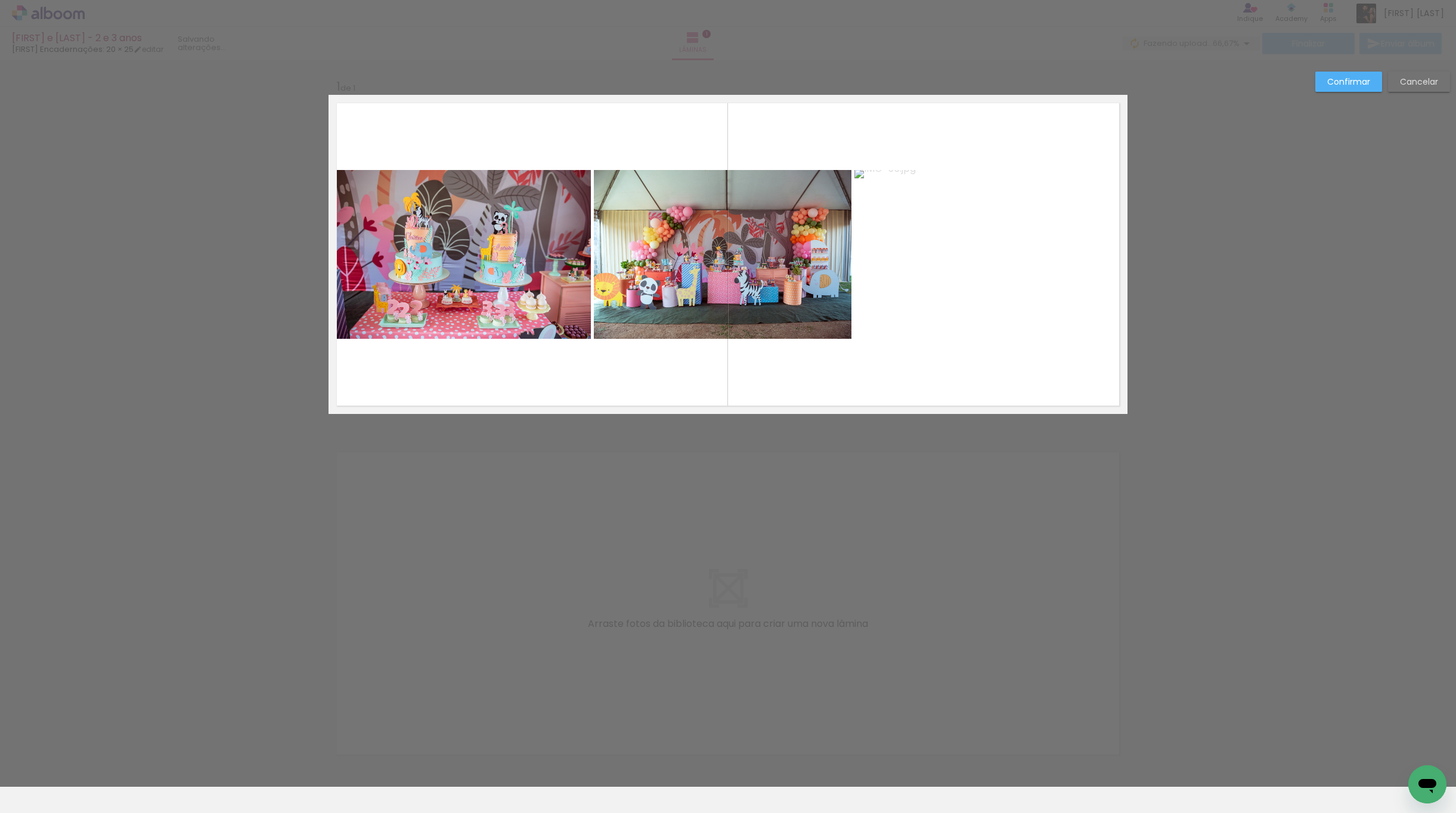 click 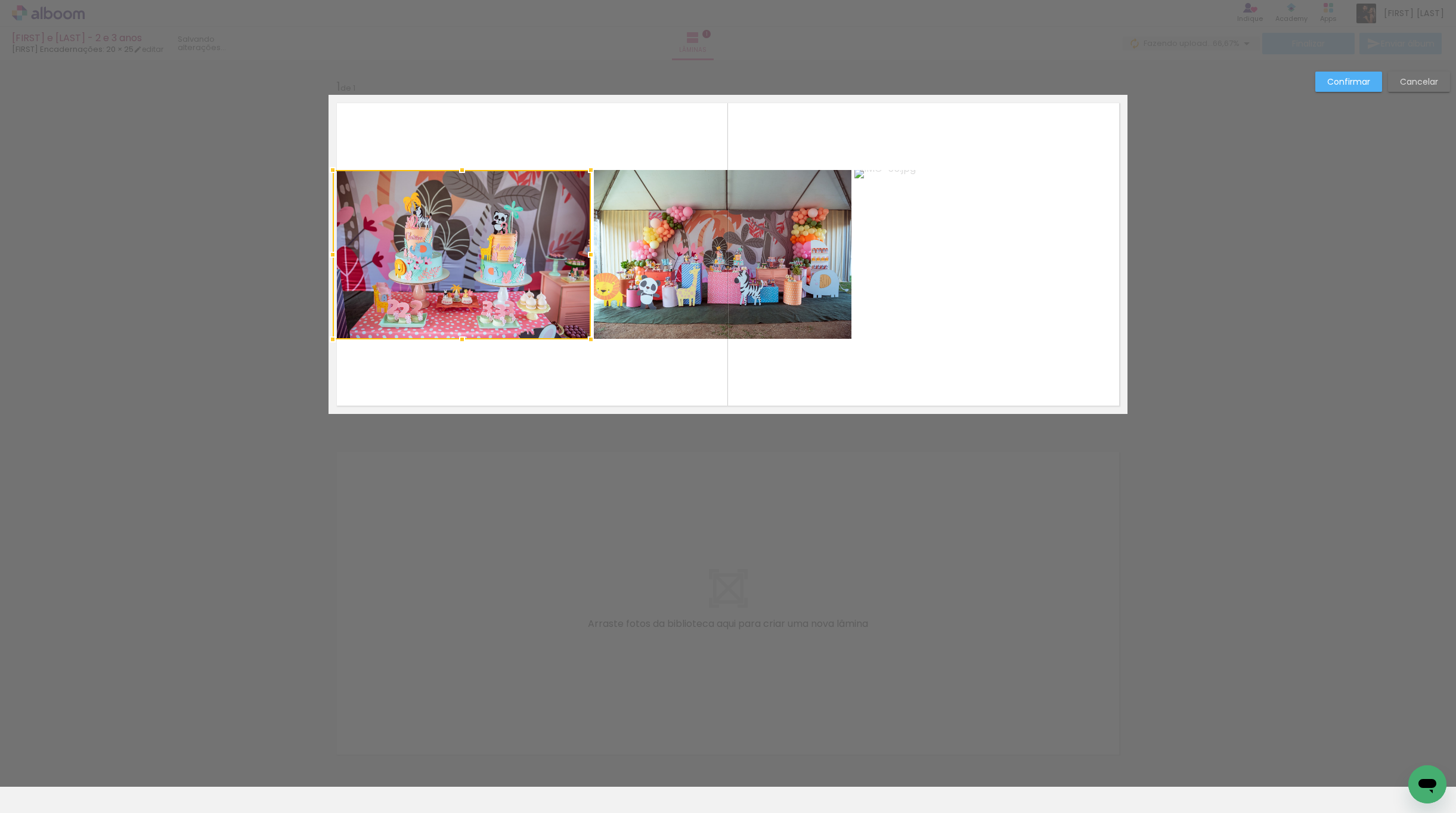 click 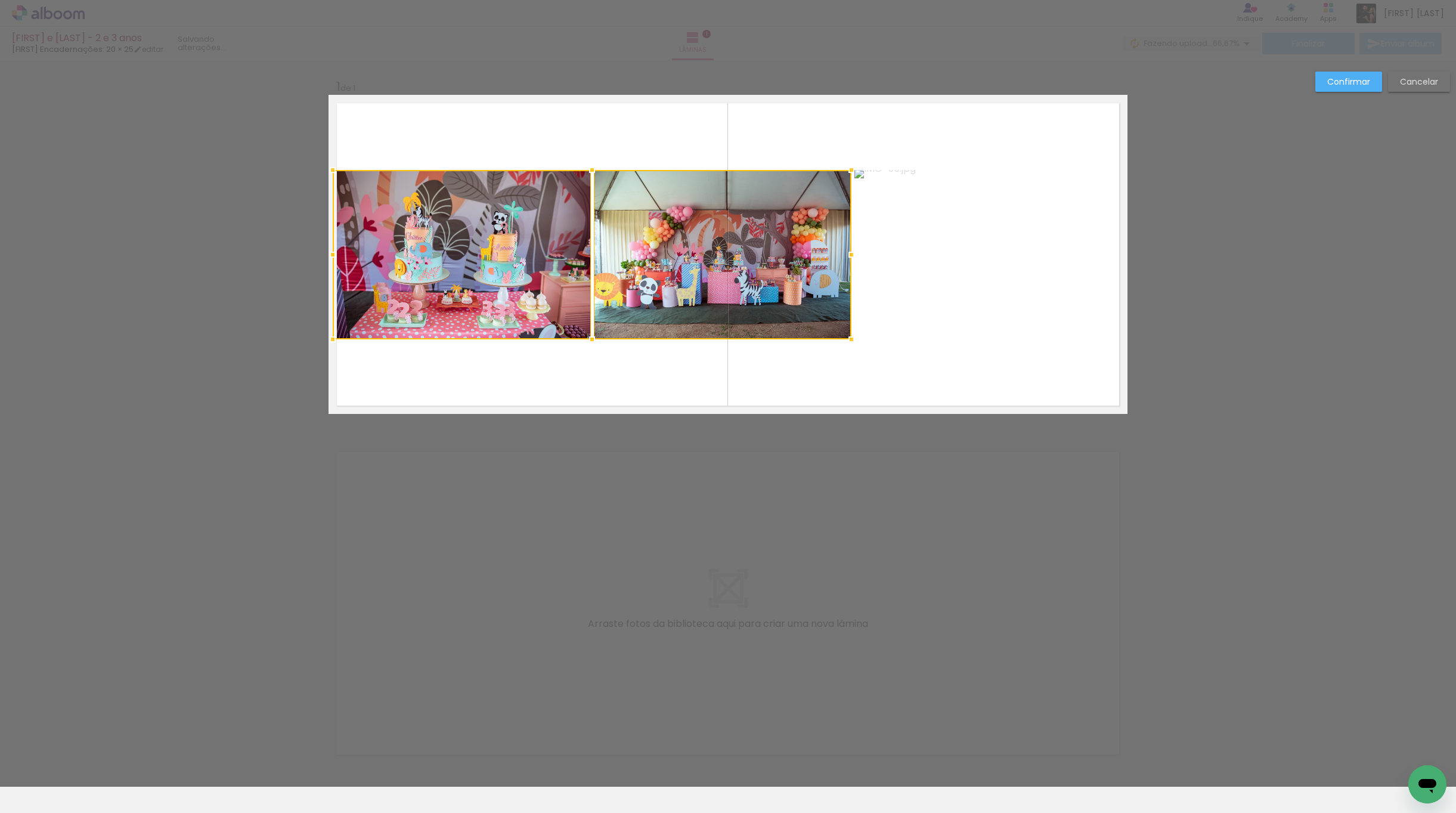 click 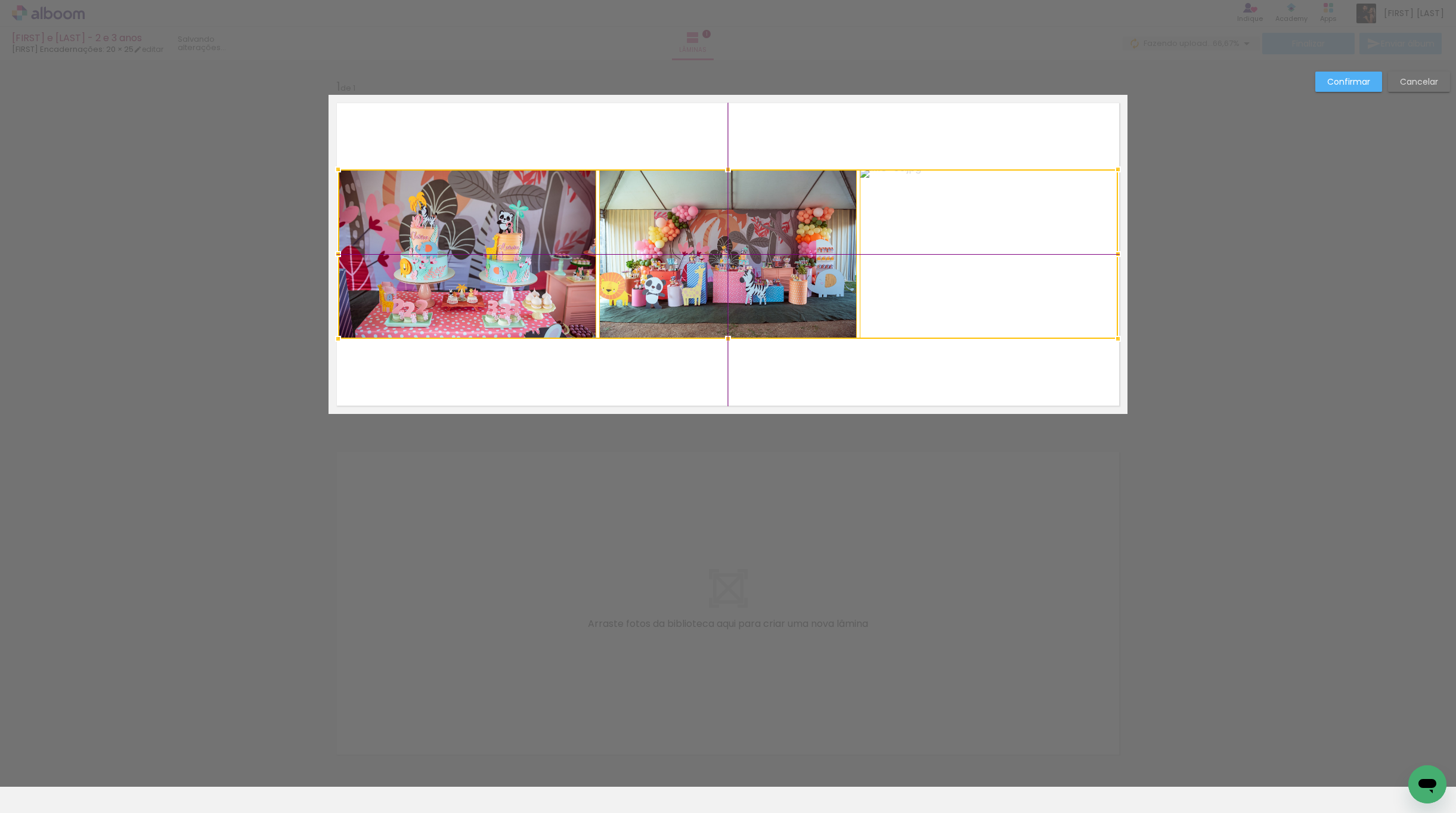drag, startPoint x: 736, startPoint y: 298, endPoint x: 745, endPoint y: 298, distance: 9 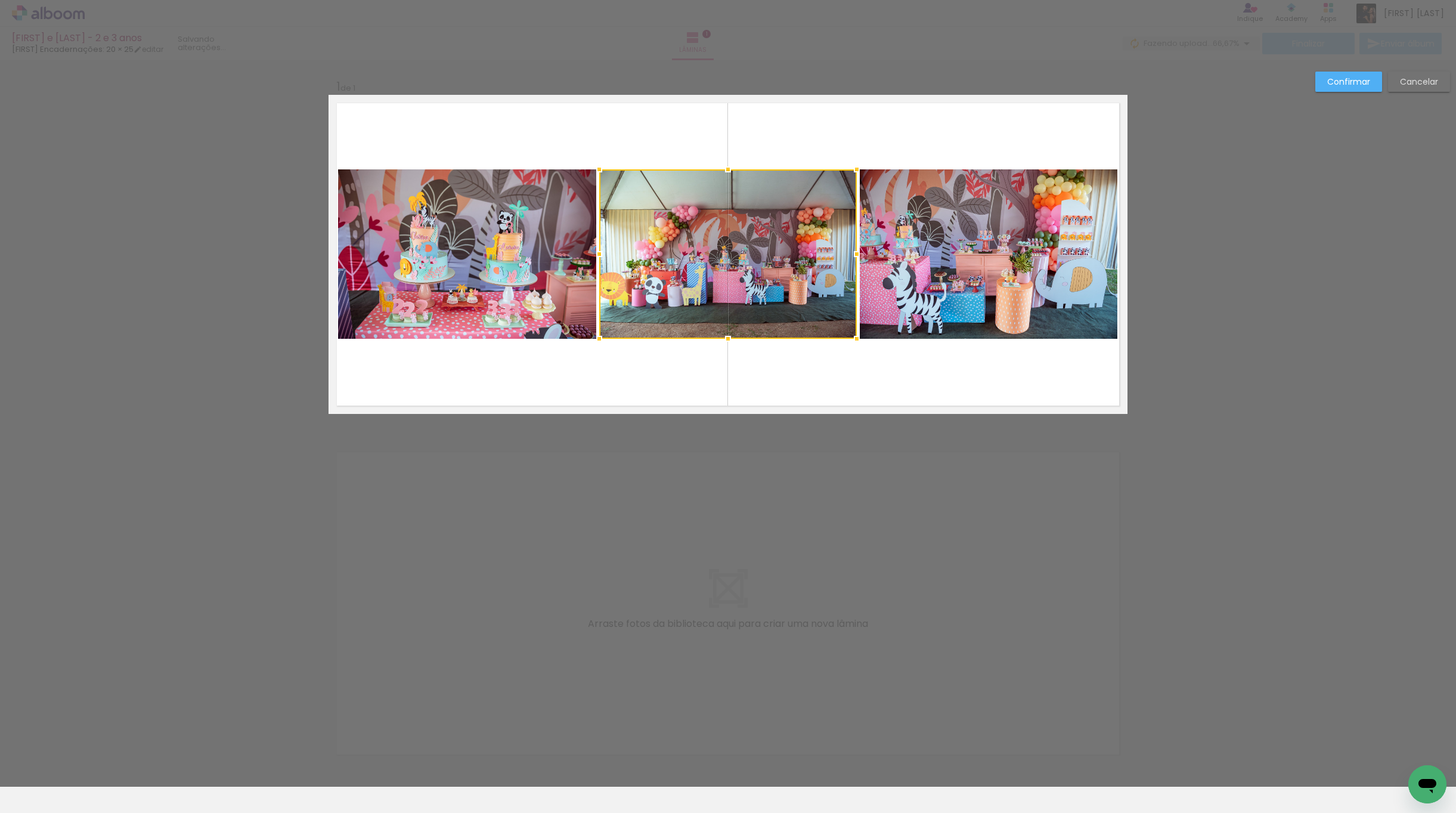 drag, startPoint x: 1349, startPoint y: 78, endPoint x: 1333, endPoint y: 82, distance: 16.492423 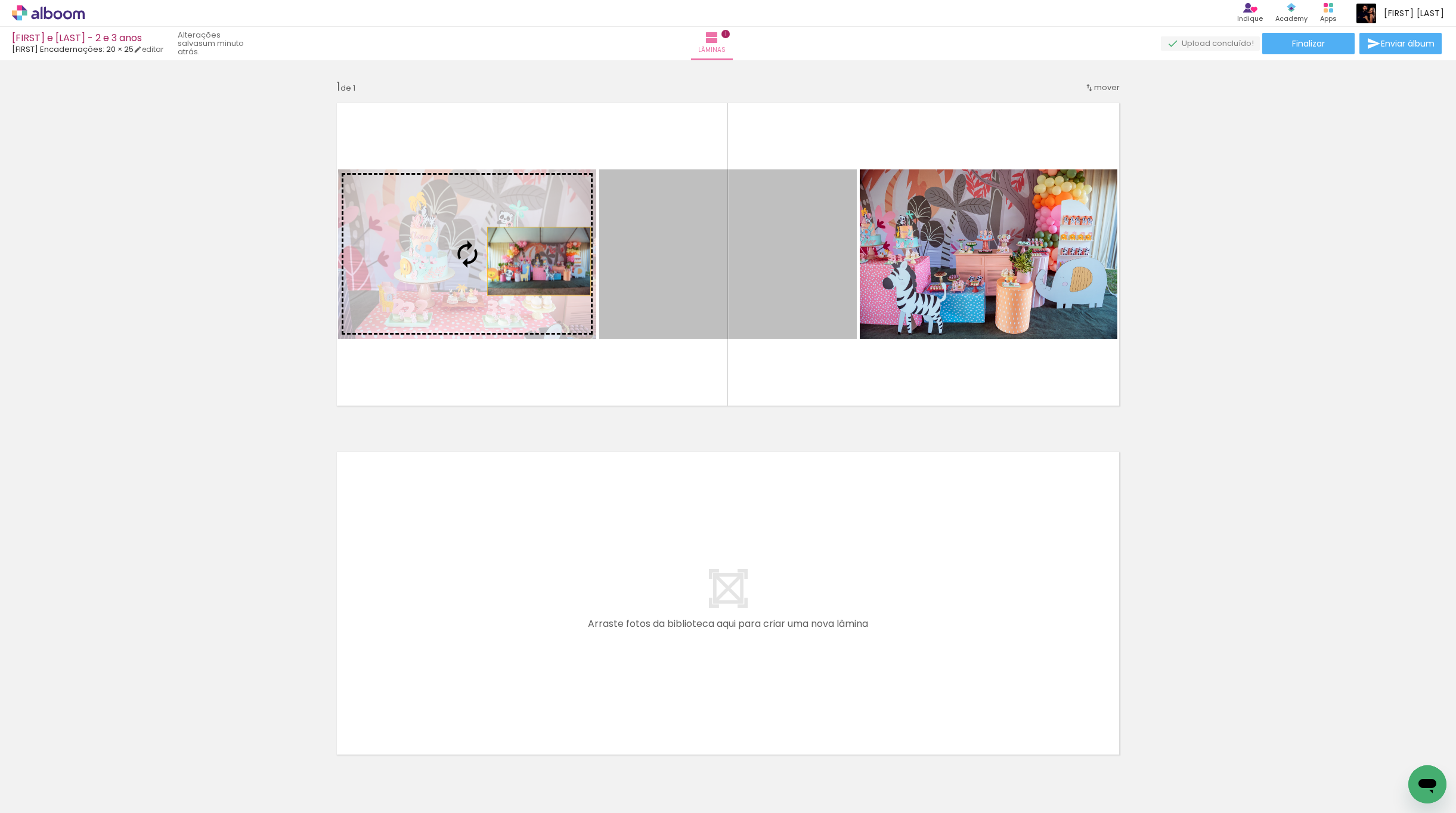 drag, startPoint x: 769, startPoint y: 279, endPoint x: 525, endPoint y: 255, distance: 245.17749 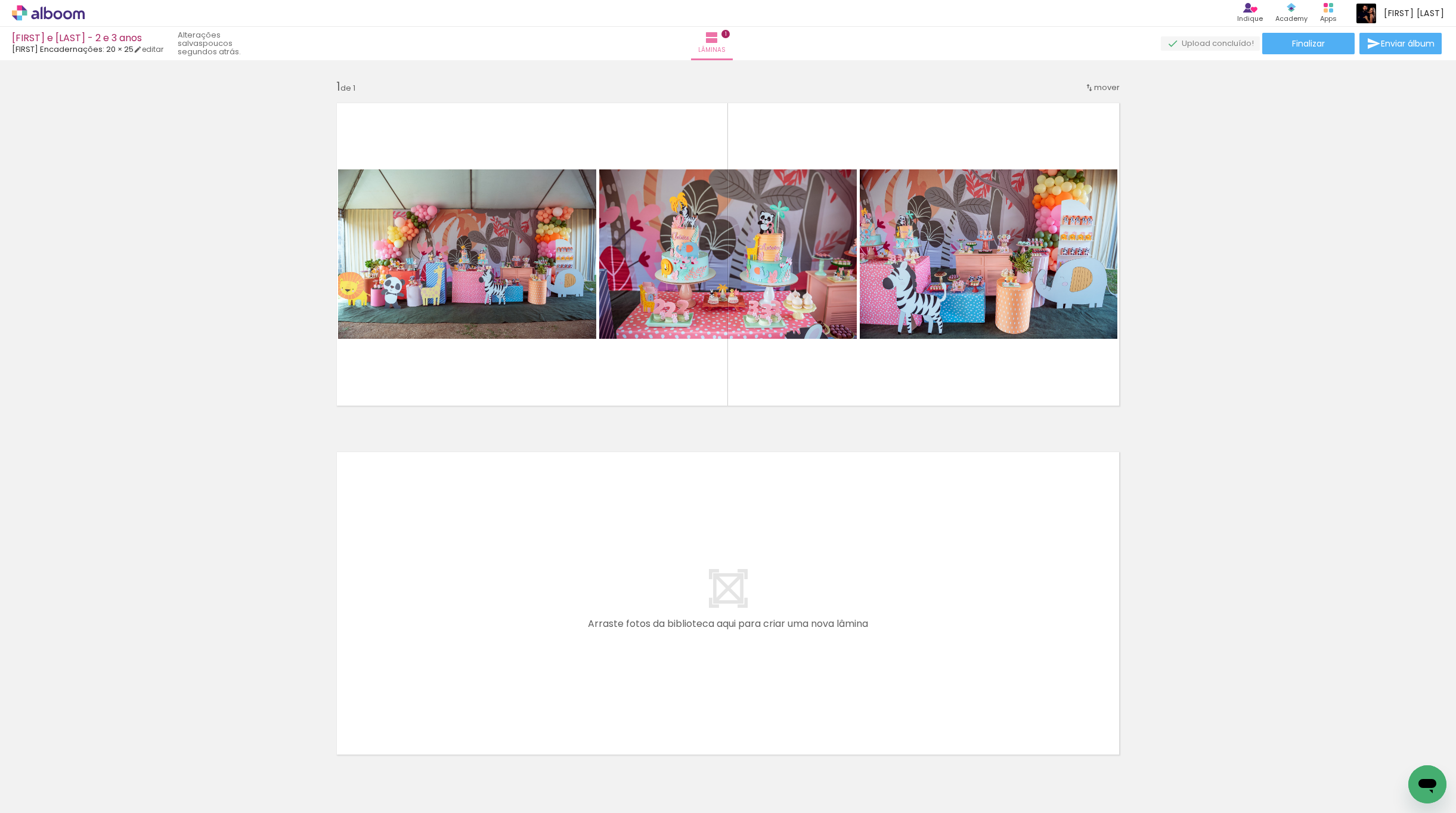 click on "Todas as fotos" at bounding box center [33, 777] 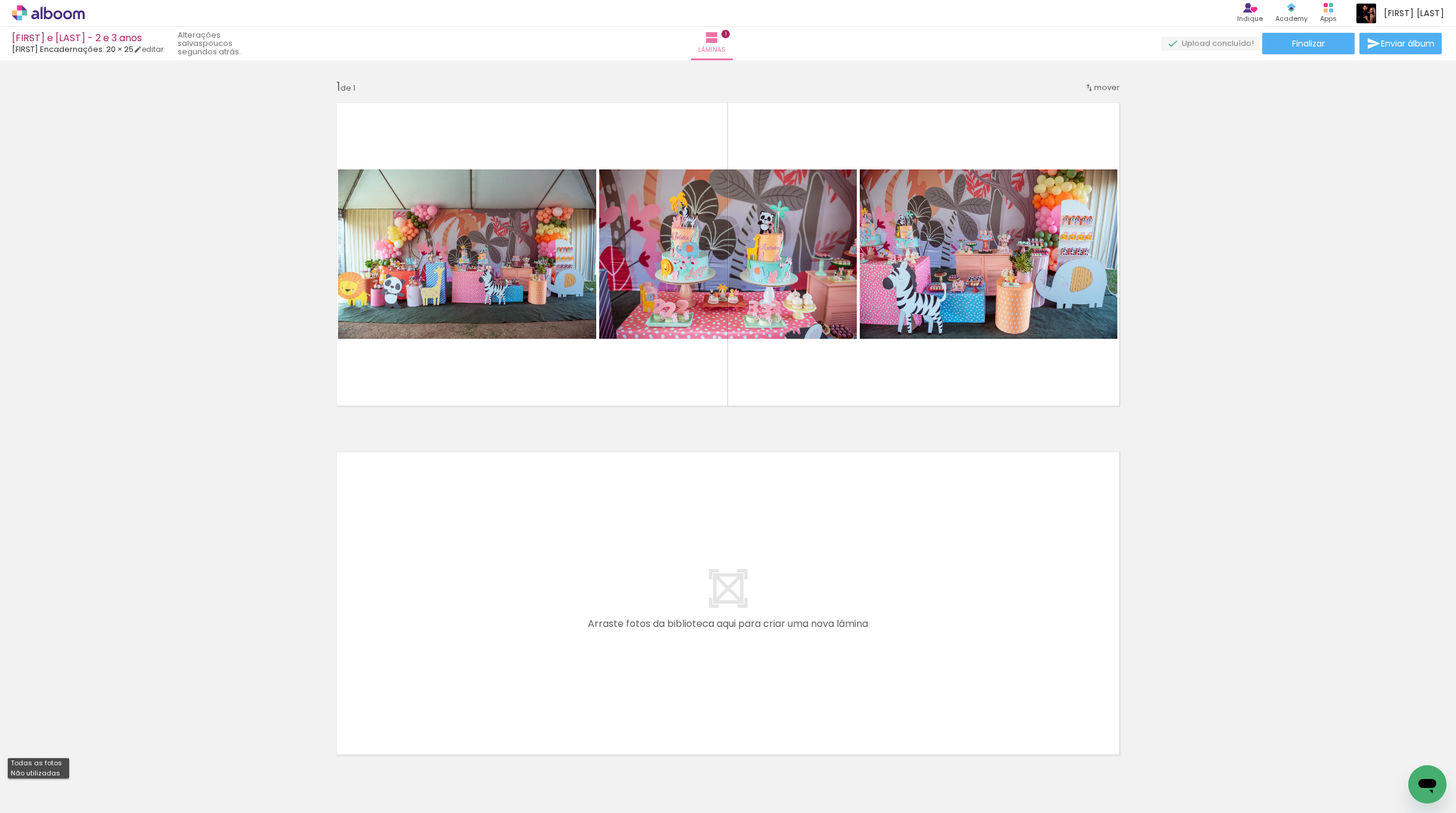 click on "Não utilizadas" at bounding box center (0, 0) 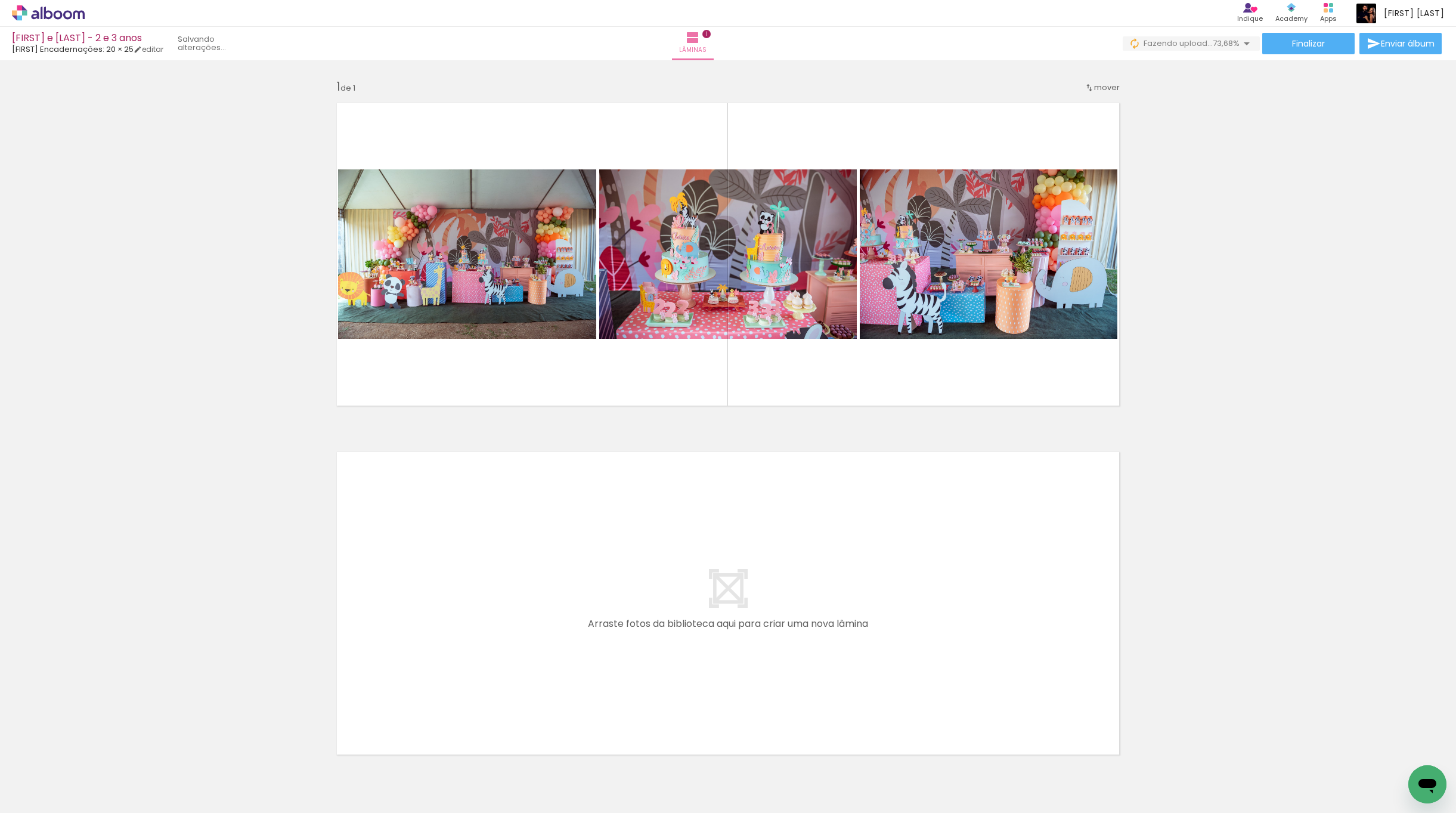 scroll, scrollTop: 0, scrollLeft: 0, axis: both 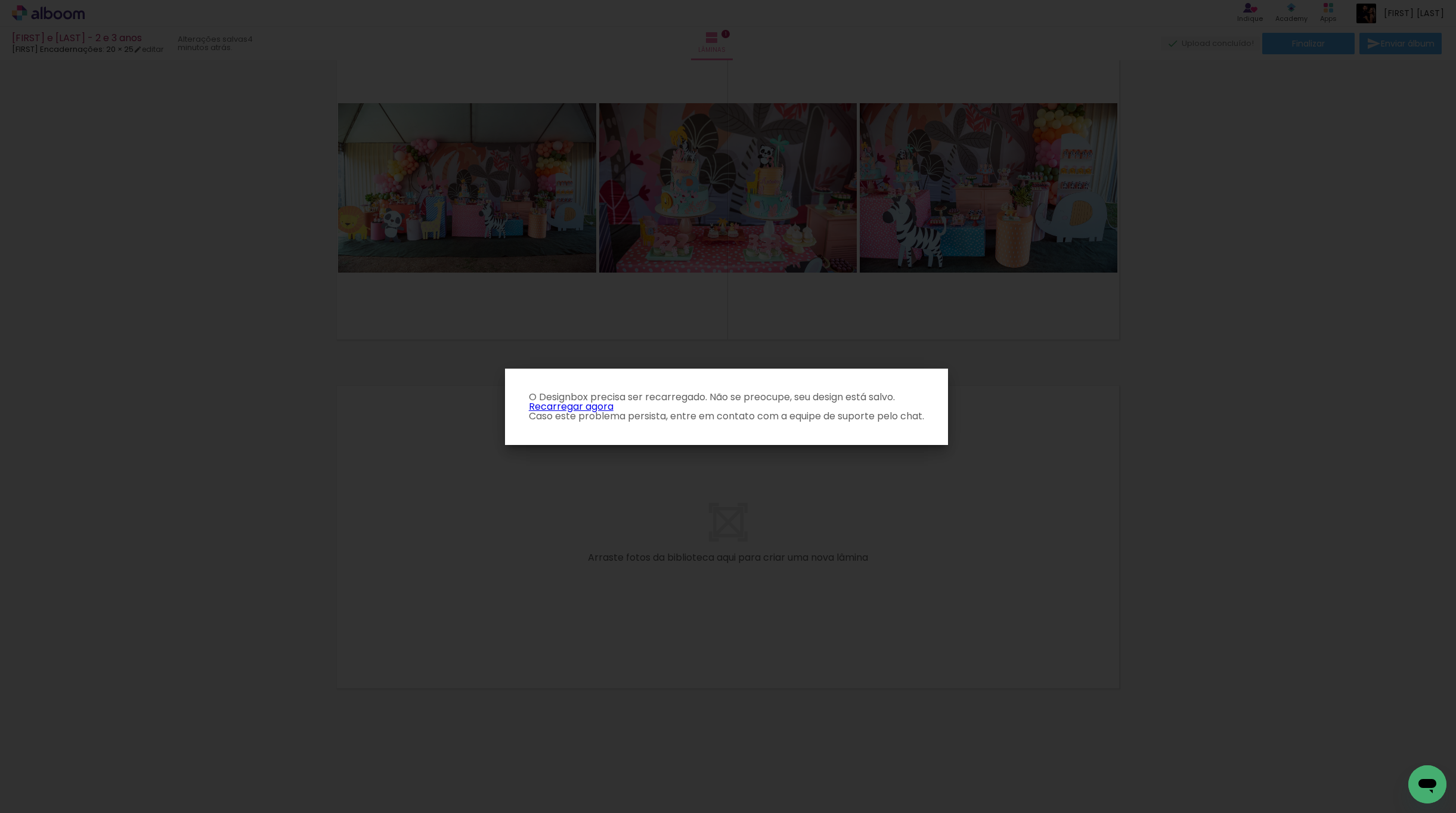 click on "Recarregar agora" at bounding box center [571, 406] 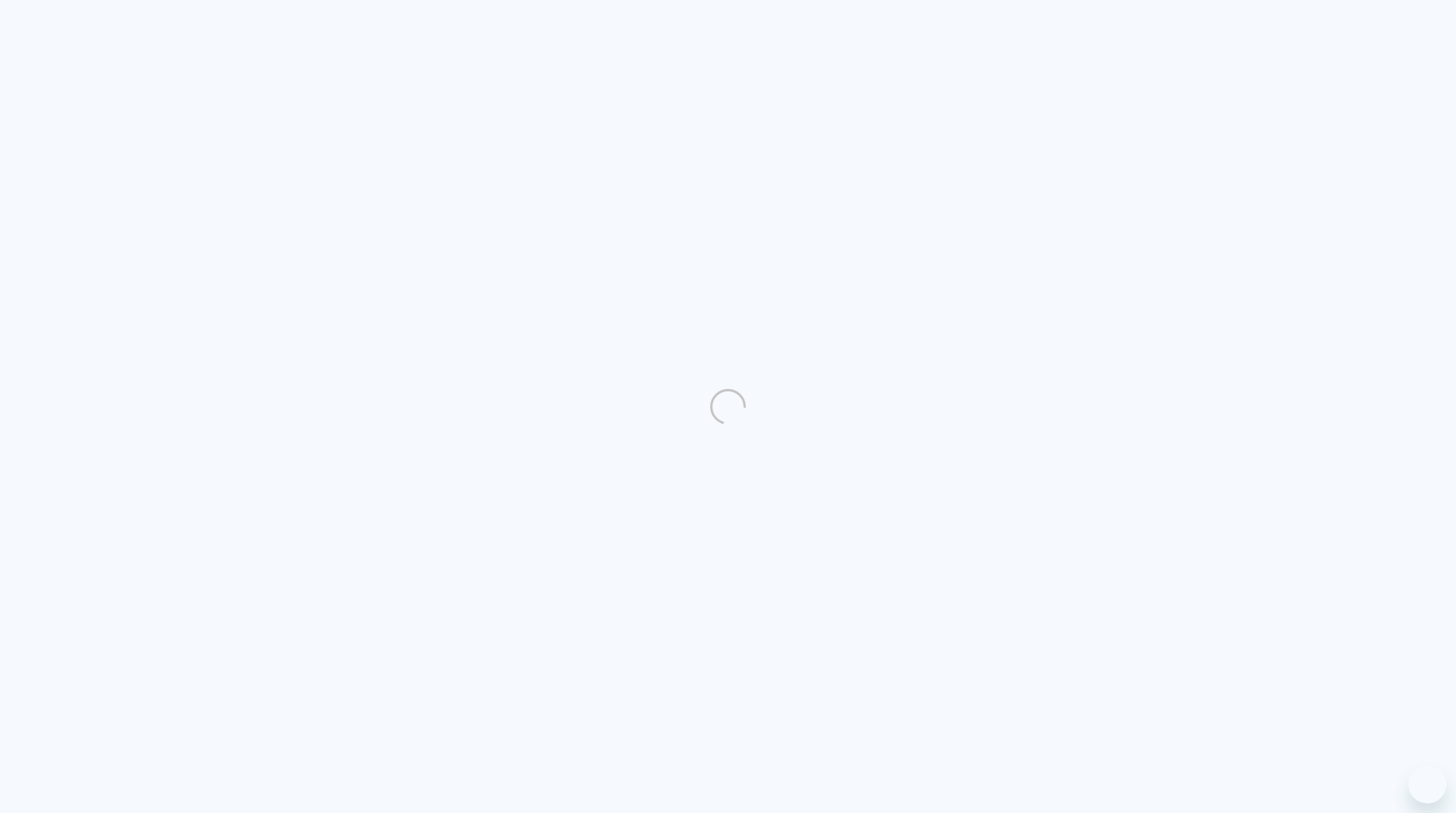 scroll, scrollTop: 0, scrollLeft: 0, axis: both 